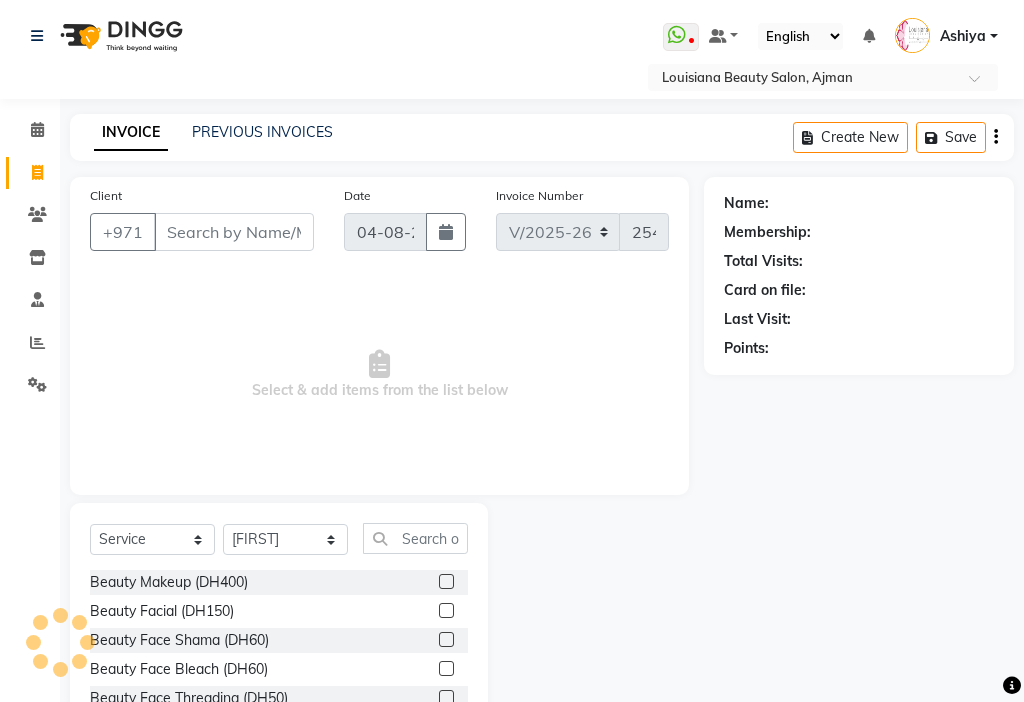 select on "637" 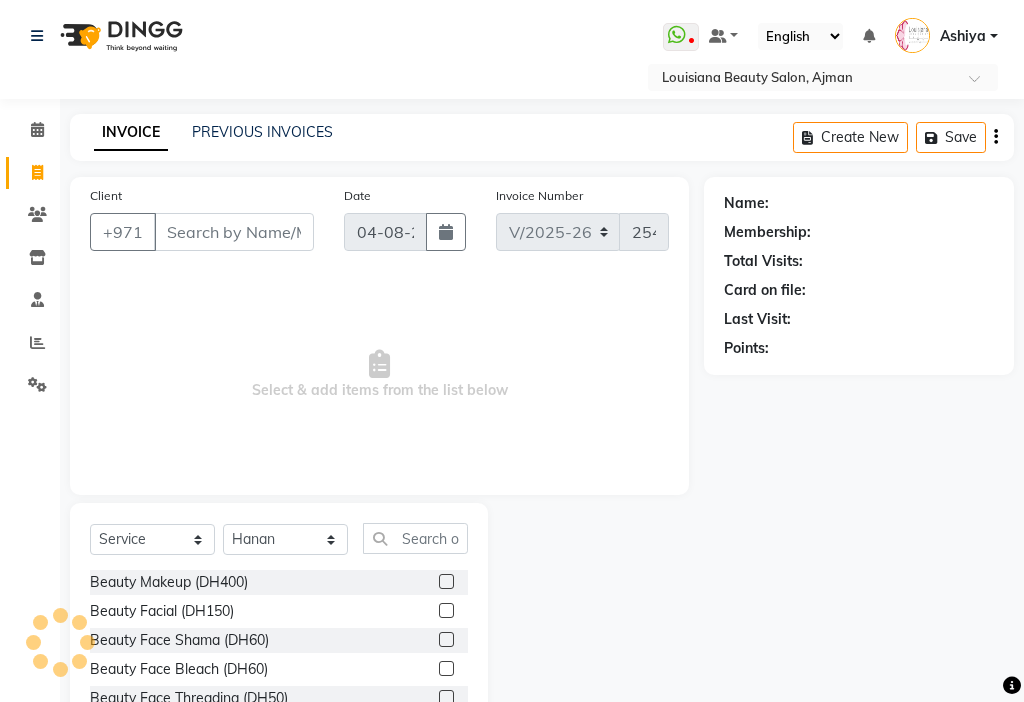 click on "Select Stylist [FIRST] [FIRST] [FIRST] [FIRST] Cashier [FIRST] [LAST] [FIRST] [FIRST] [FIRST] [FIRST] Madam [FIRST] [FIRST] [FIRST] [FIRST] [FIRST] [FIRST] [FIRST] [FIRST] Fair(wave) (DH200)  x Beauty Makeup (DH400) Beauty Facial (DH150) Beauty Face Shama (DH60) Beauty Face Bleach (DH60) Beauty Face Threading (DH50) Beauty Upper Lips Bleach (DH20) Forhead Waxing (DH10) Nose Waxing (DH10) Upper Lip Waxing (DH10) Hand Waxing Full (DH70) Beauty Eyelashes Adhesive (DH30) Beauty Eye Makeup (DH150) Beauty Hand Henna(حناء اليد) (DH50) Beauty Legs Henna(حناء الرجل) (DH50) paraffin wax hand (DH30) paraffin  wax leg  (DH50) chin threading (DH15) Extra Pin (DH20) ROOT HALF DYE (DH80) Beauty Gasha (DH50) Baby Start (DH20) Rinceage  (DH200) Enercose (DH200) Rosemary (DH80) Filler (DH0) Sedar (DH80) photo (DH10) Al mashat (DH80) Half leg Waxing (شمع نصف الرجل) (DH50) Half Hand Waxing (شمع اليدين) (DH40) Under Arms Waxing (شمع الابط) (DH20) Manicure  (المنكير) (DH50) 1 210" 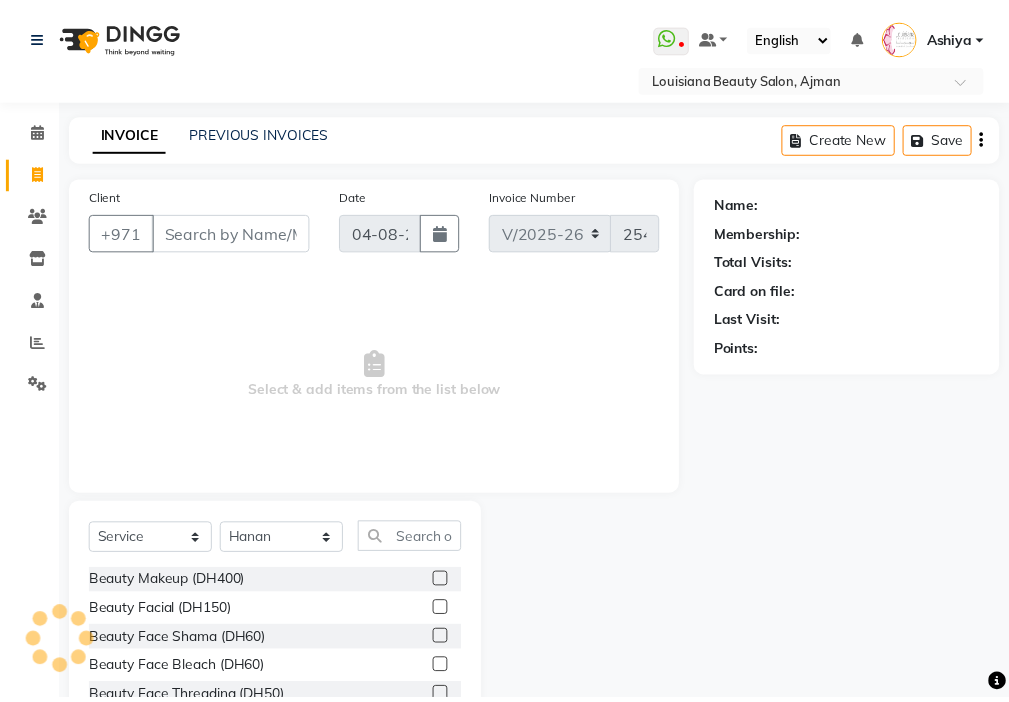 scroll, scrollTop: 0, scrollLeft: 0, axis: both 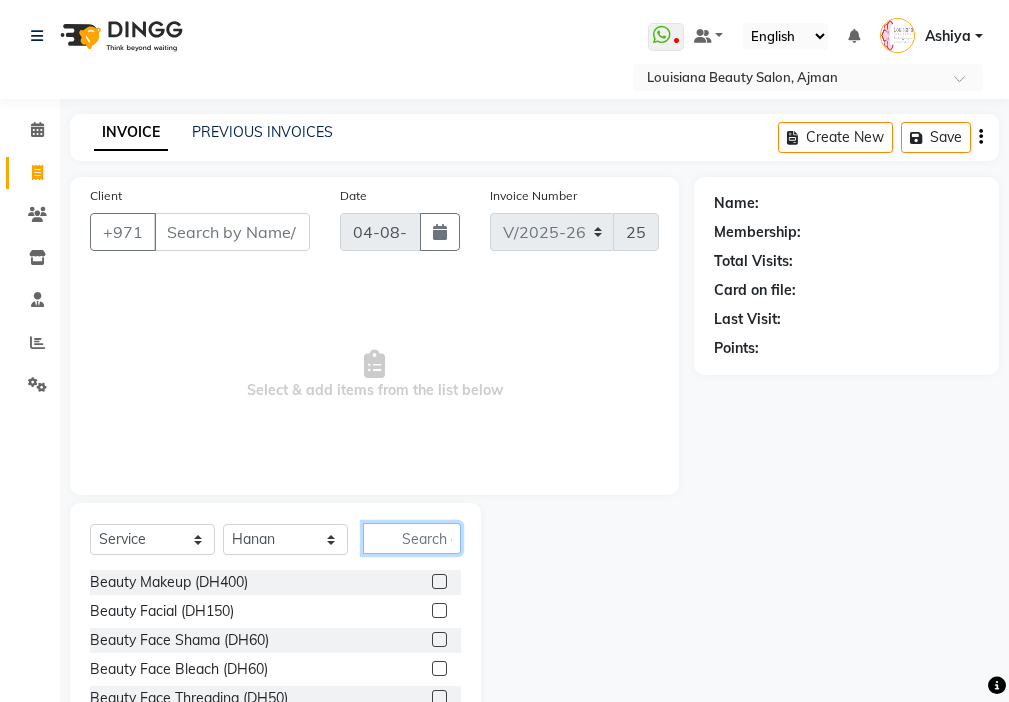 click 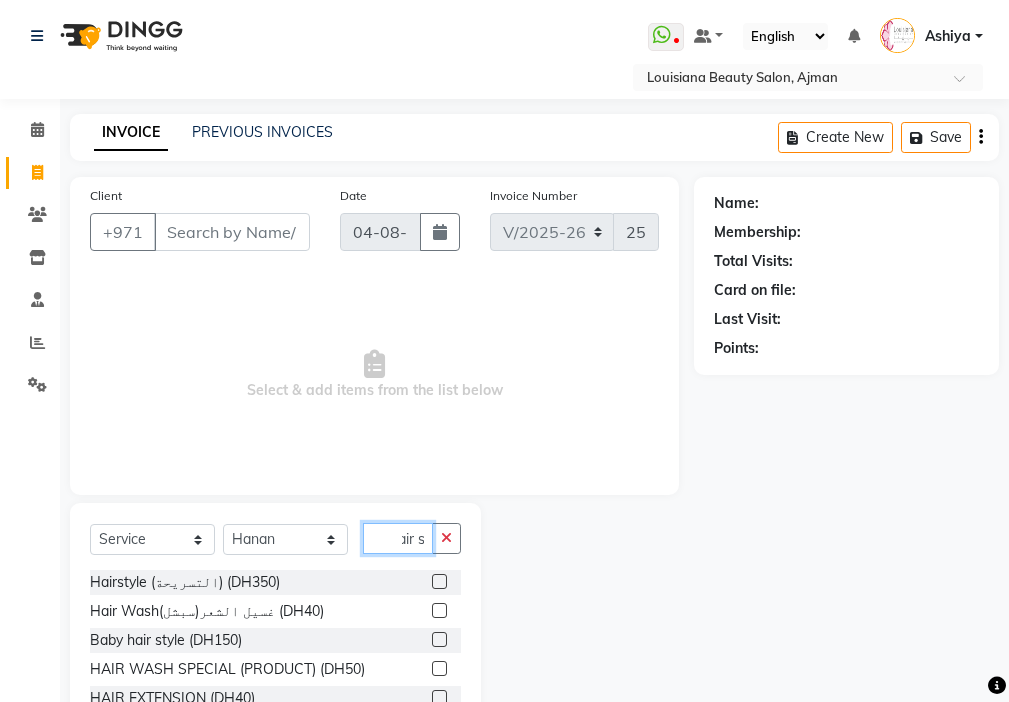 scroll, scrollTop: 0, scrollLeft: 11, axis: horizontal 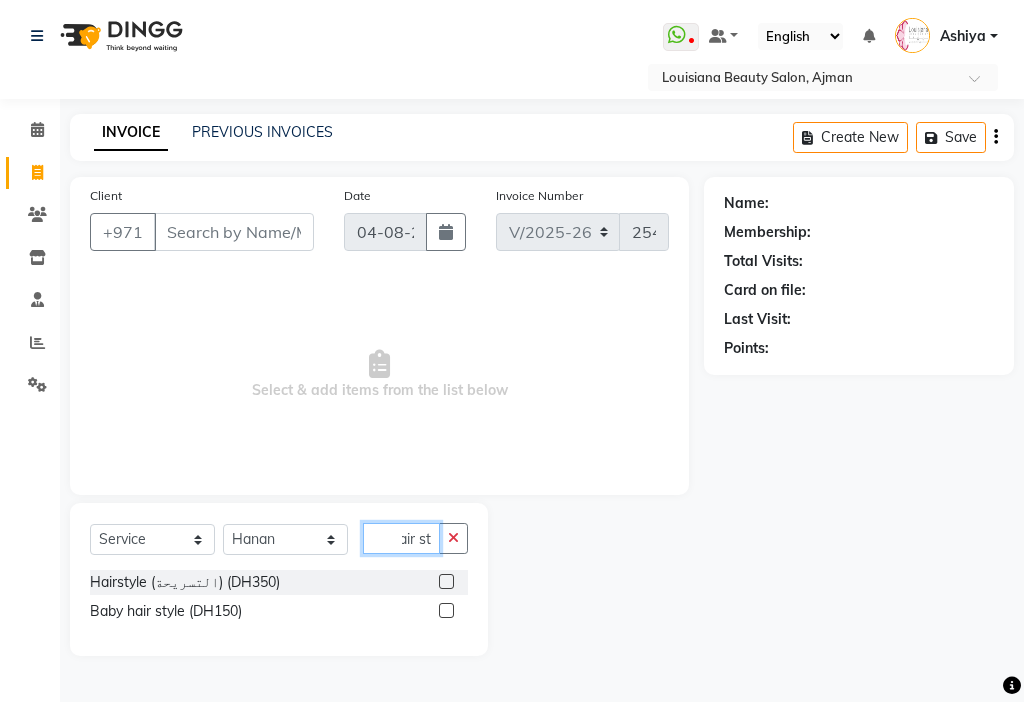 type on "hair st" 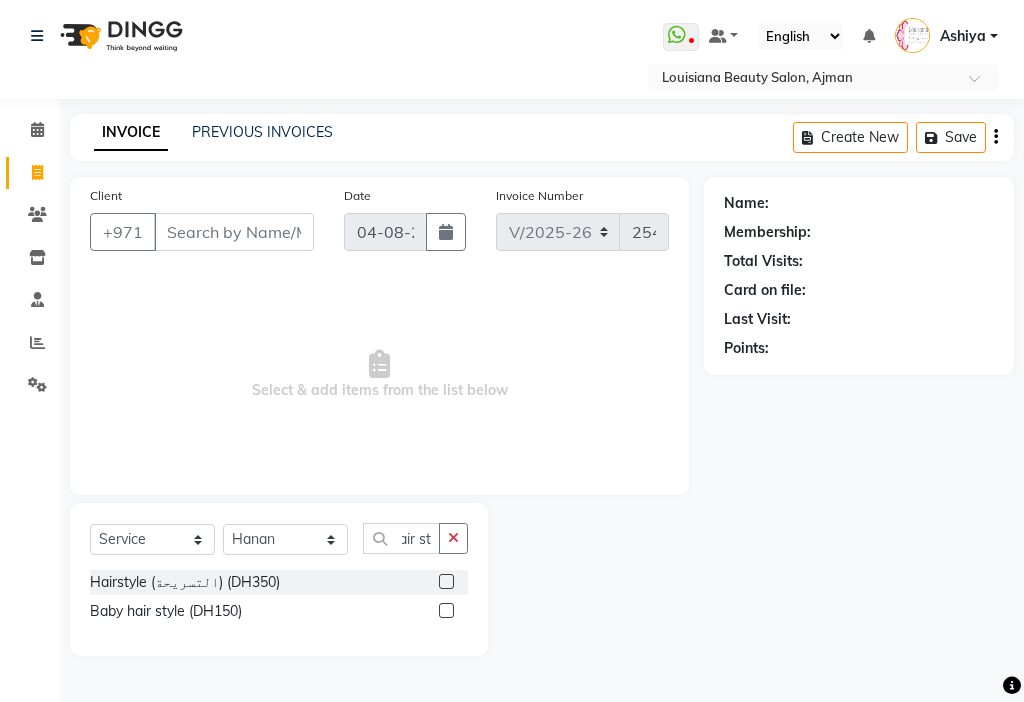 click 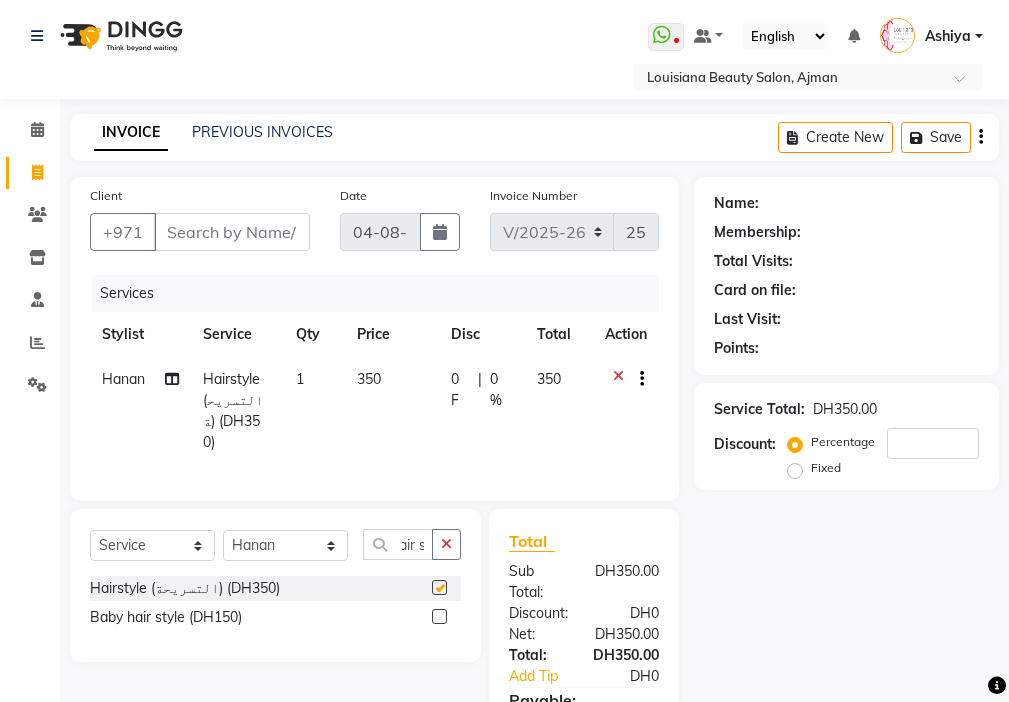 scroll, scrollTop: 0, scrollLeft: 0, axis: both 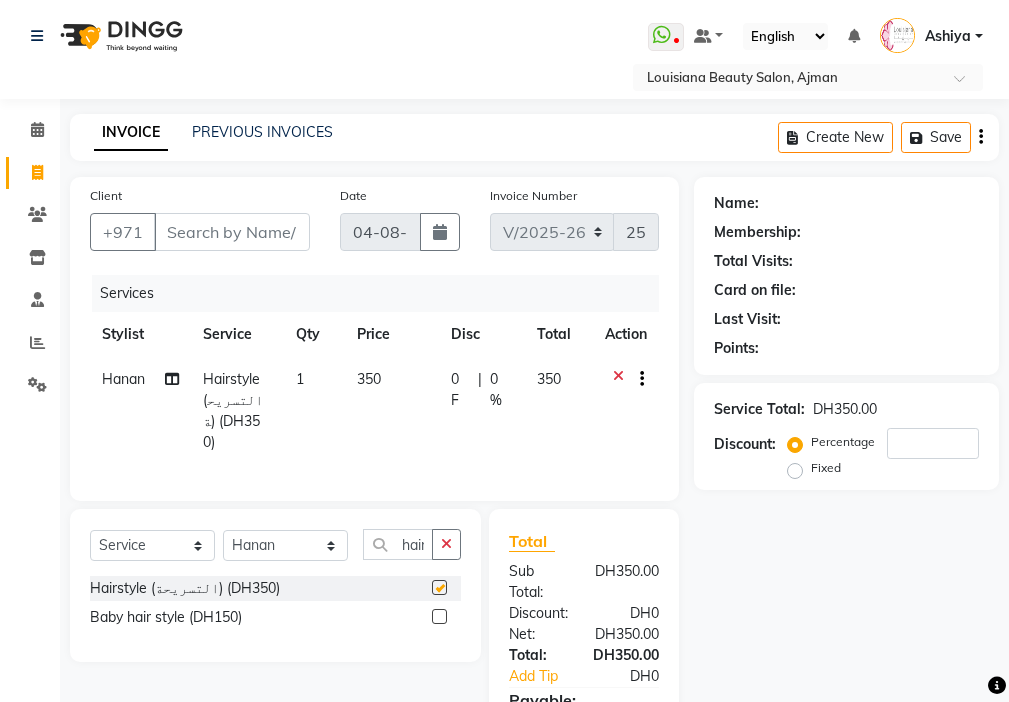 click on "350" 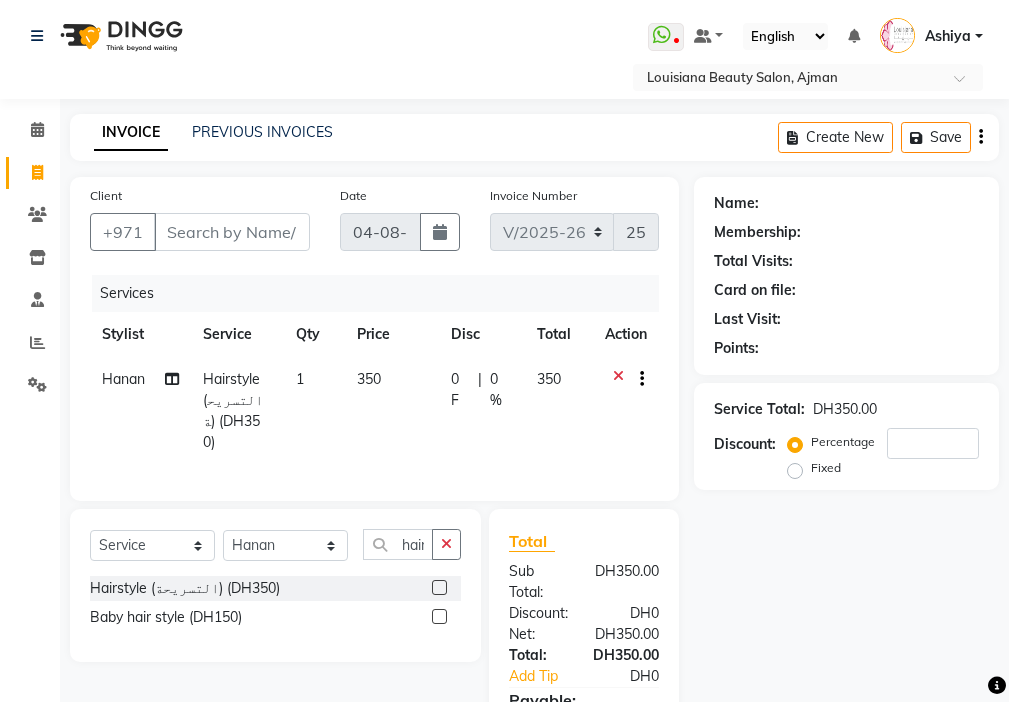 checkbox on "false" 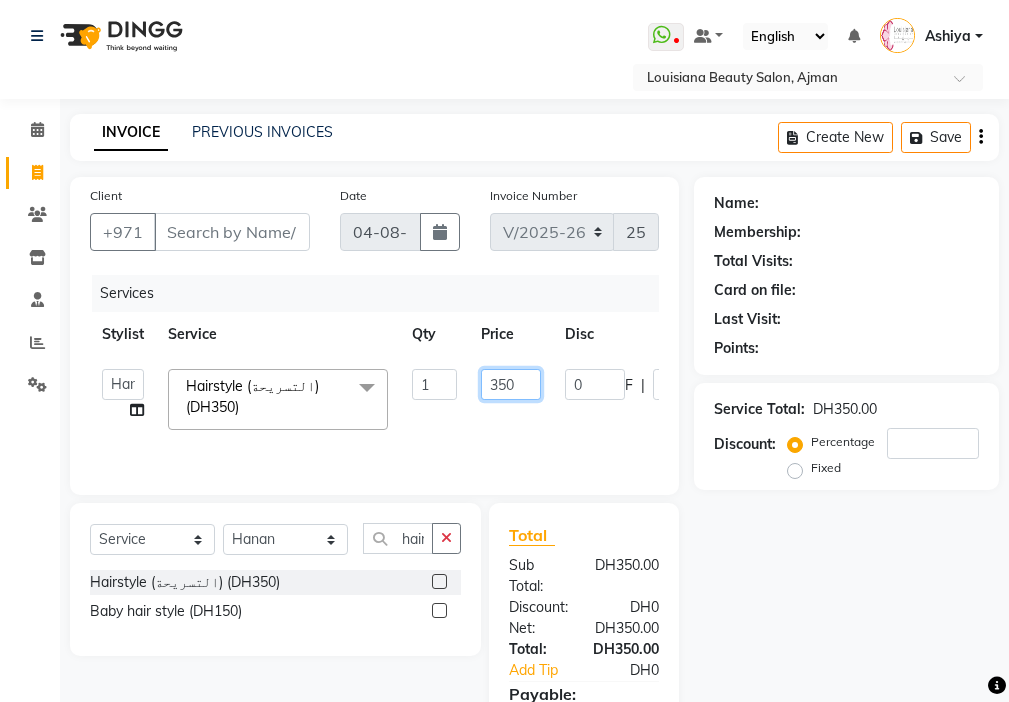 click on "350" 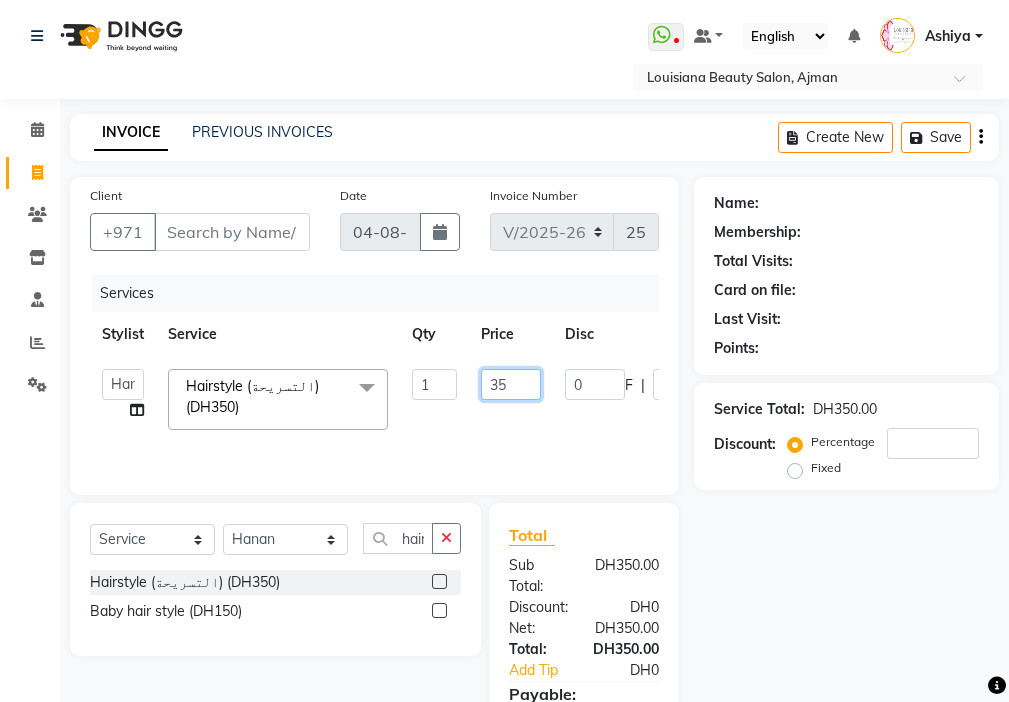 type on "3" 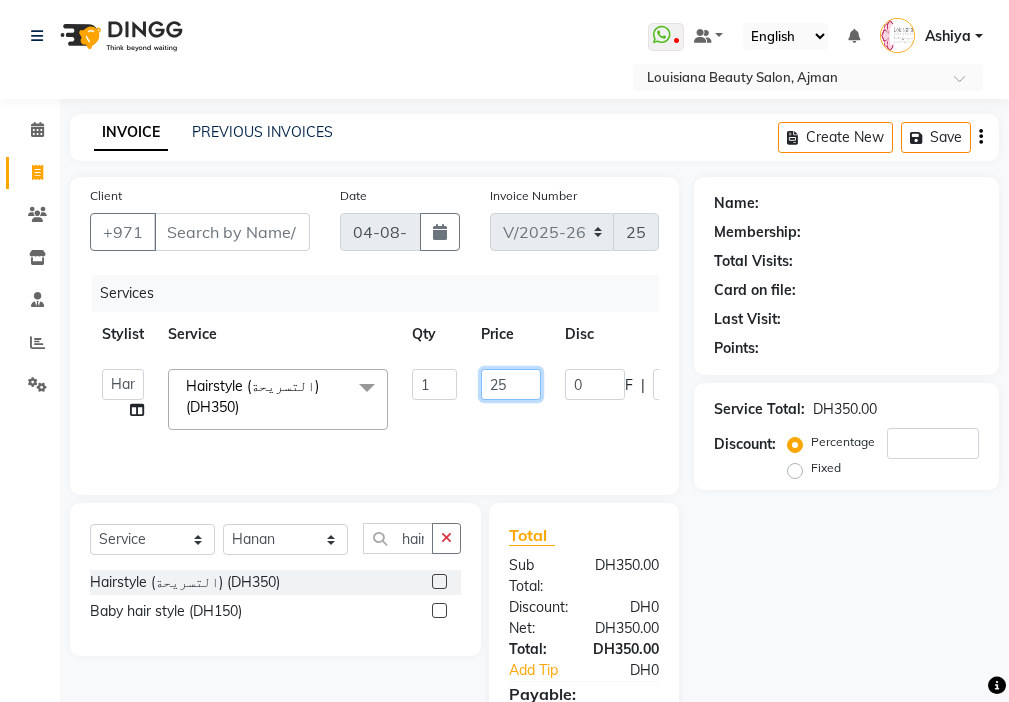 type on "250" 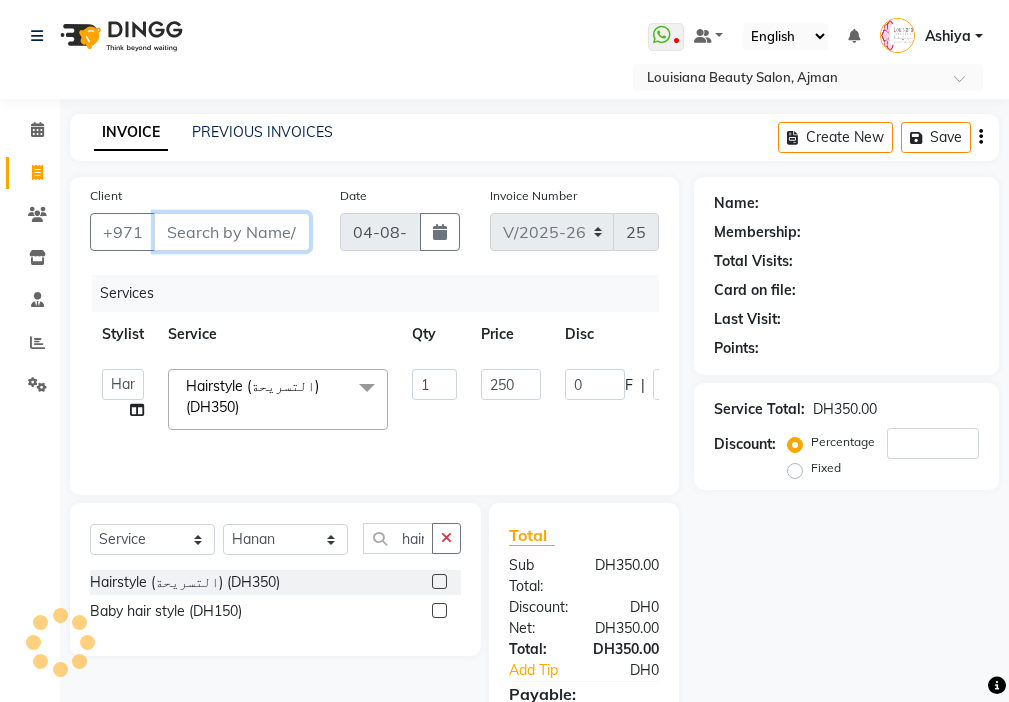 click on "Client" at bounding box center (232, 232) 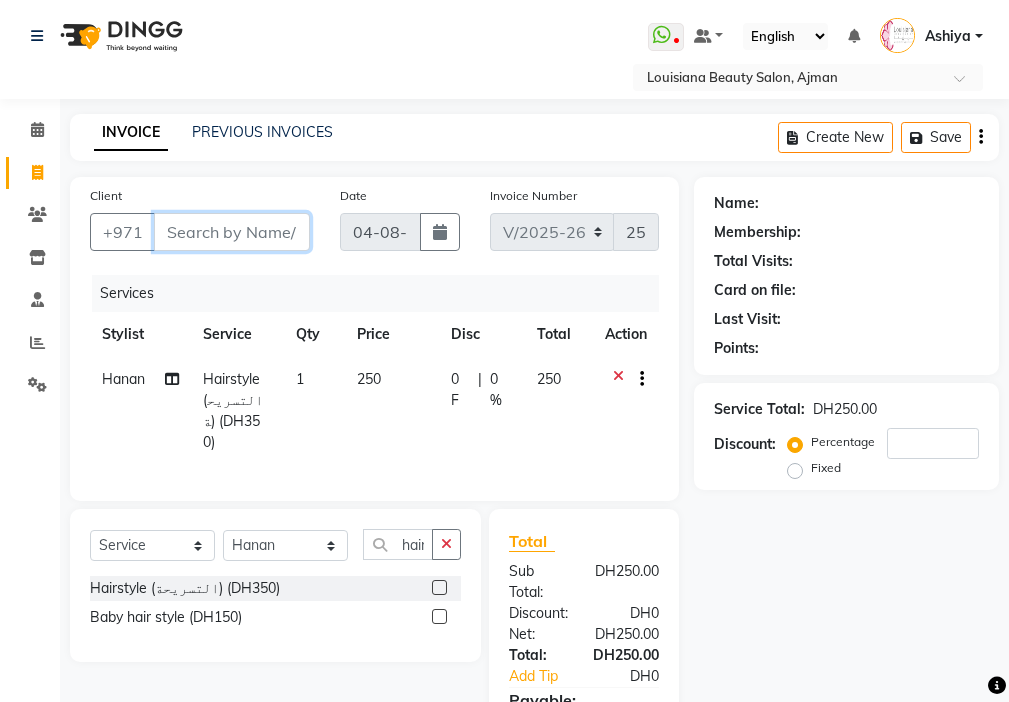 type on "5" 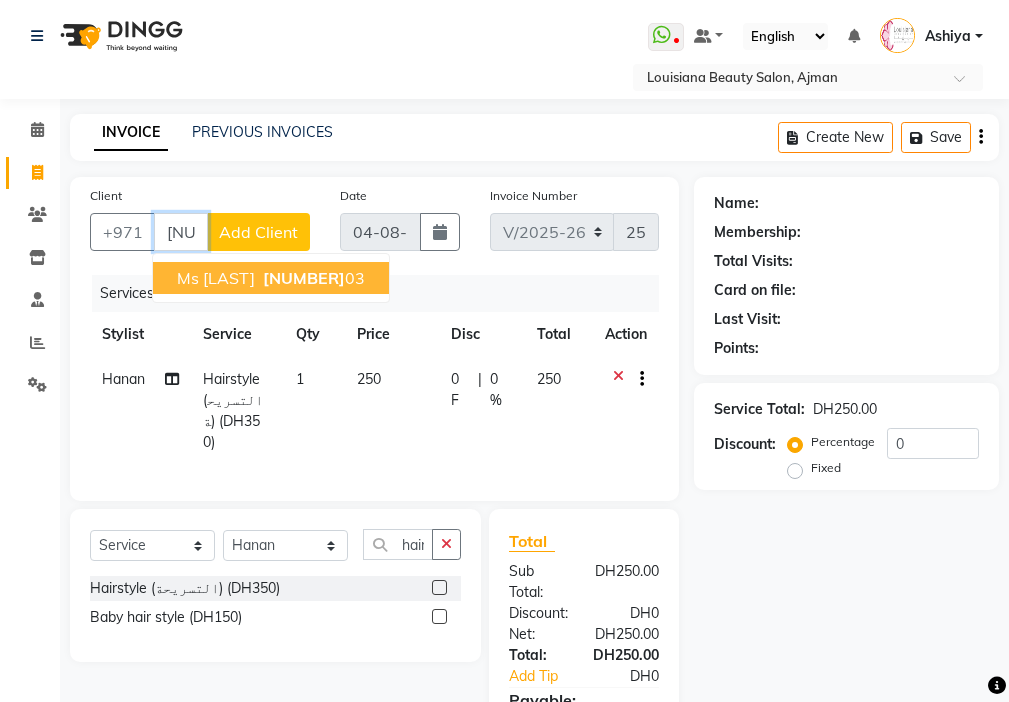 click on "[NUMBER]" at bounding box center [312, 278] 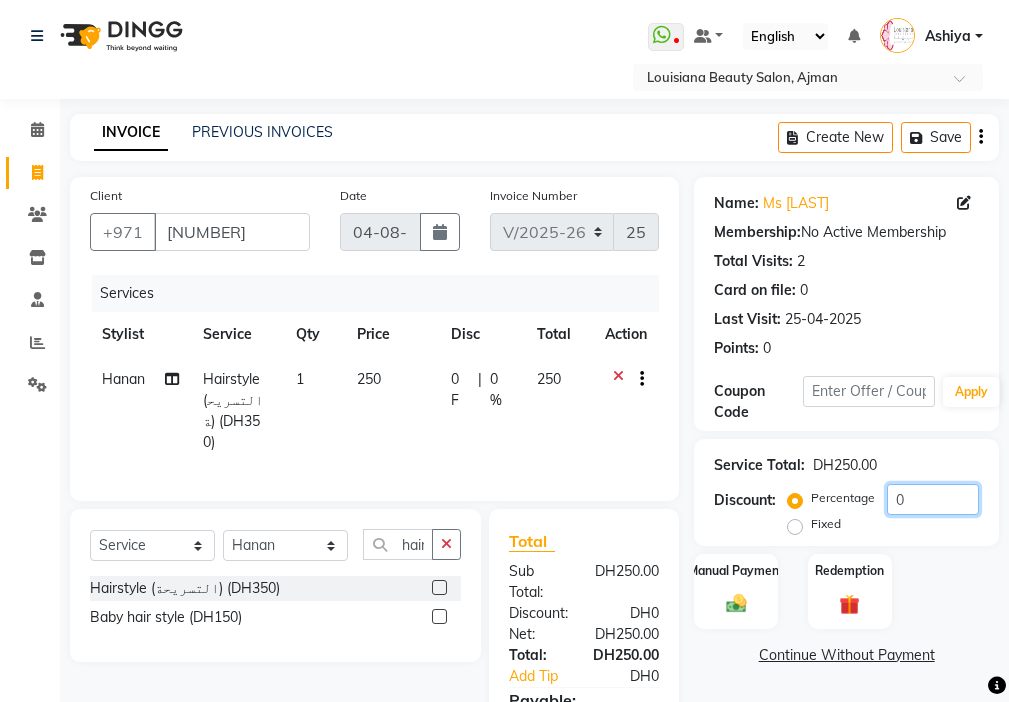 click on "0" 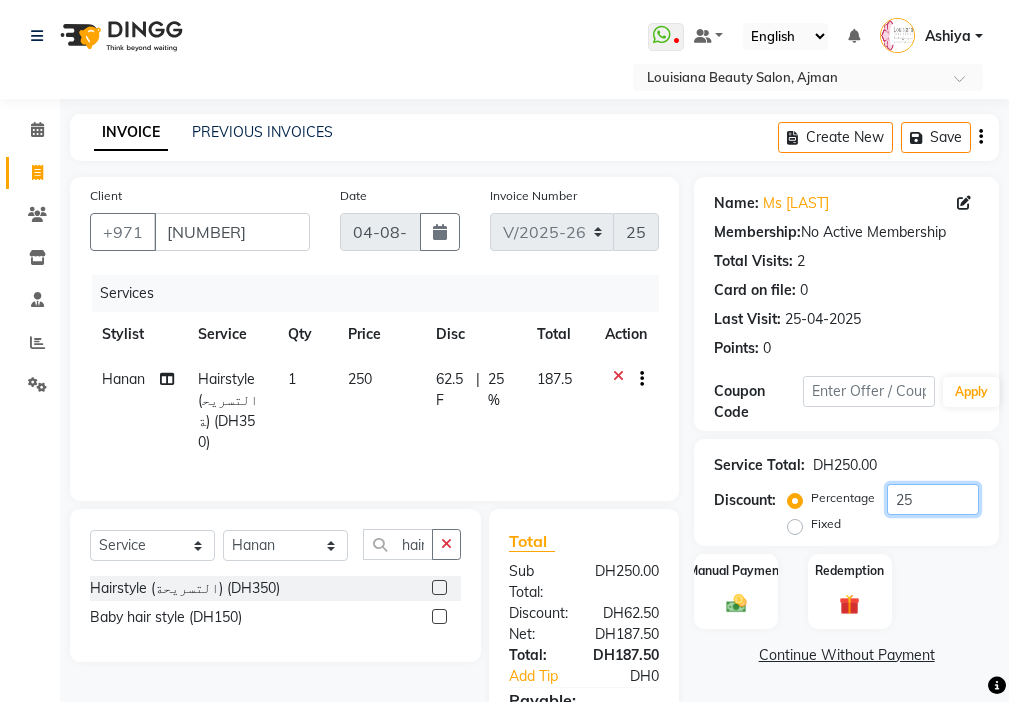 type on "25" 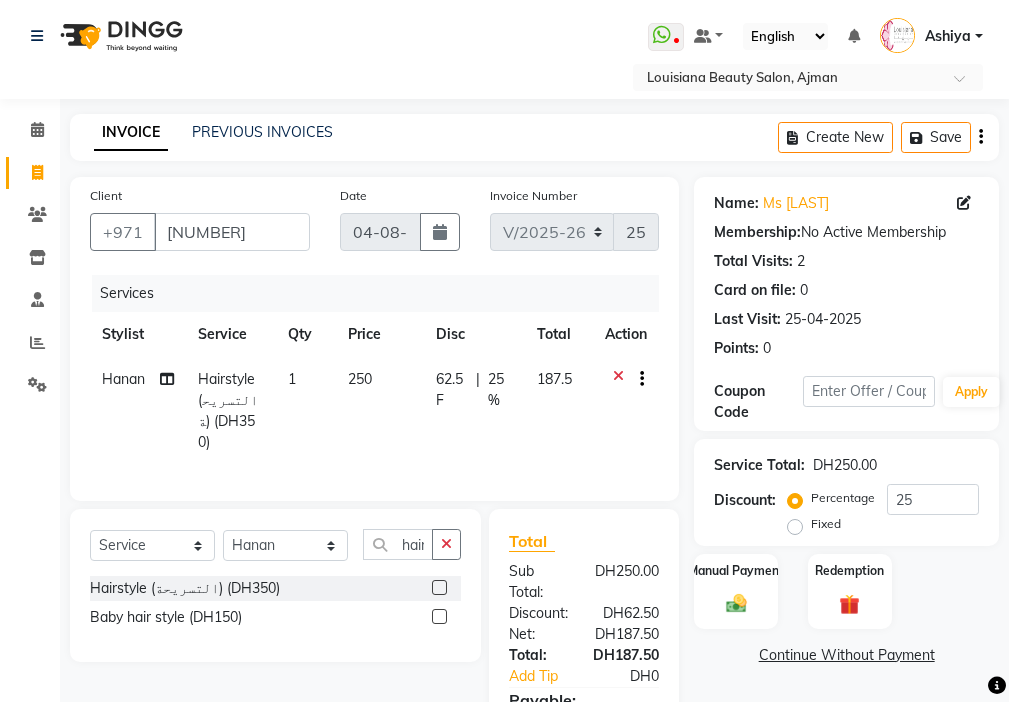 click on "Continue Without Payment" 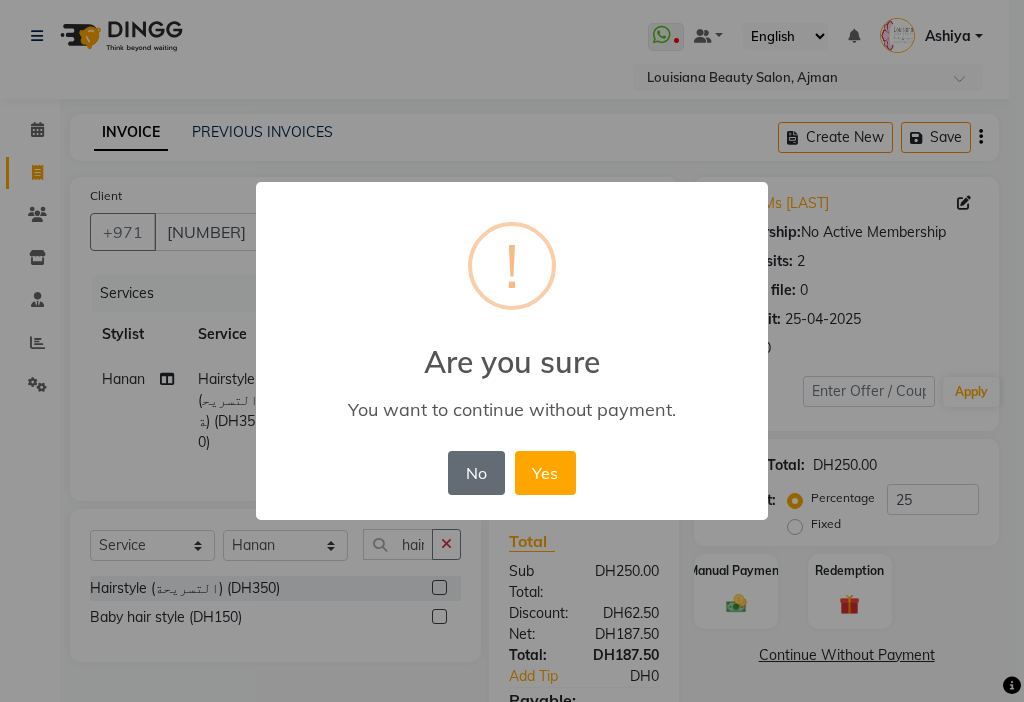 click on "No" at bounding box center [476, 473] 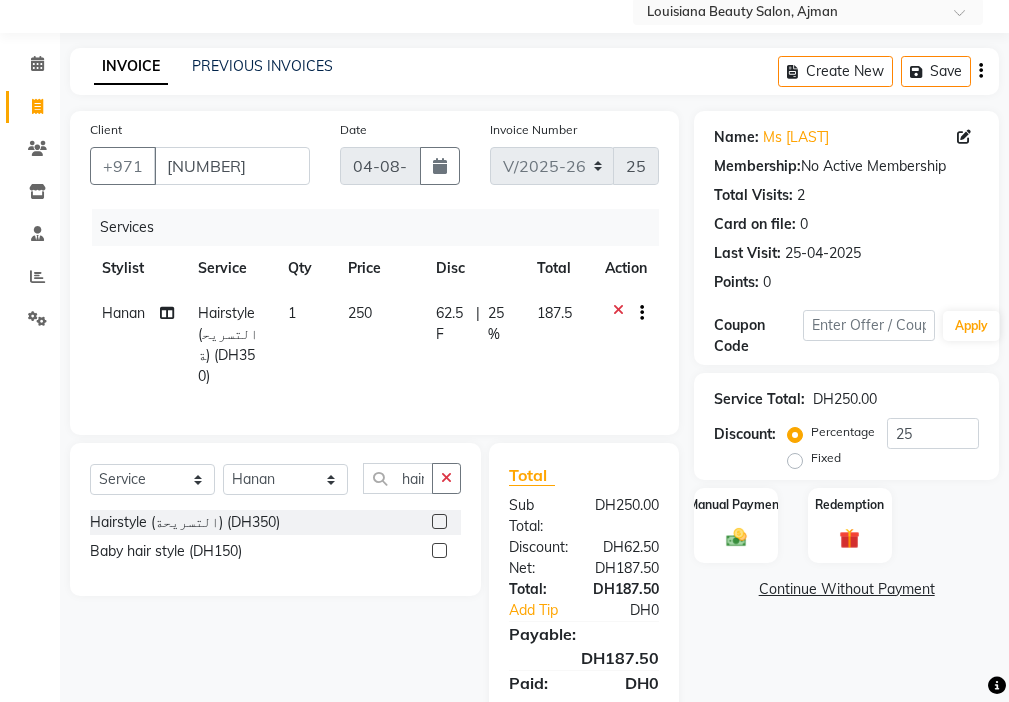 scroll, scrollTop: 149, scrollLeft: 0, axis: vertical 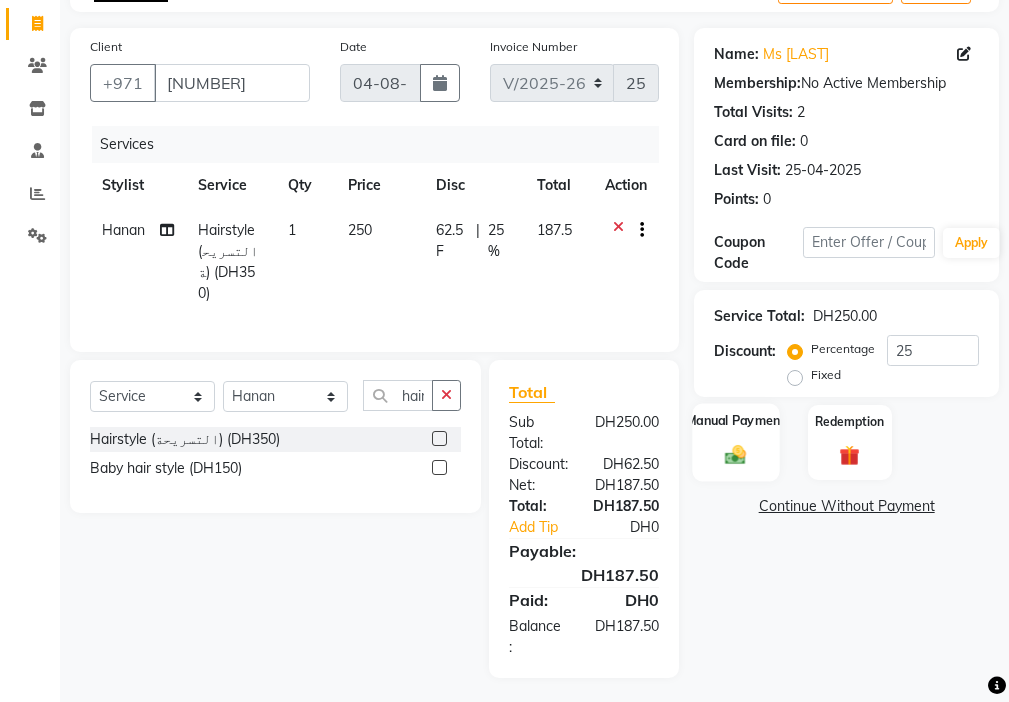 click 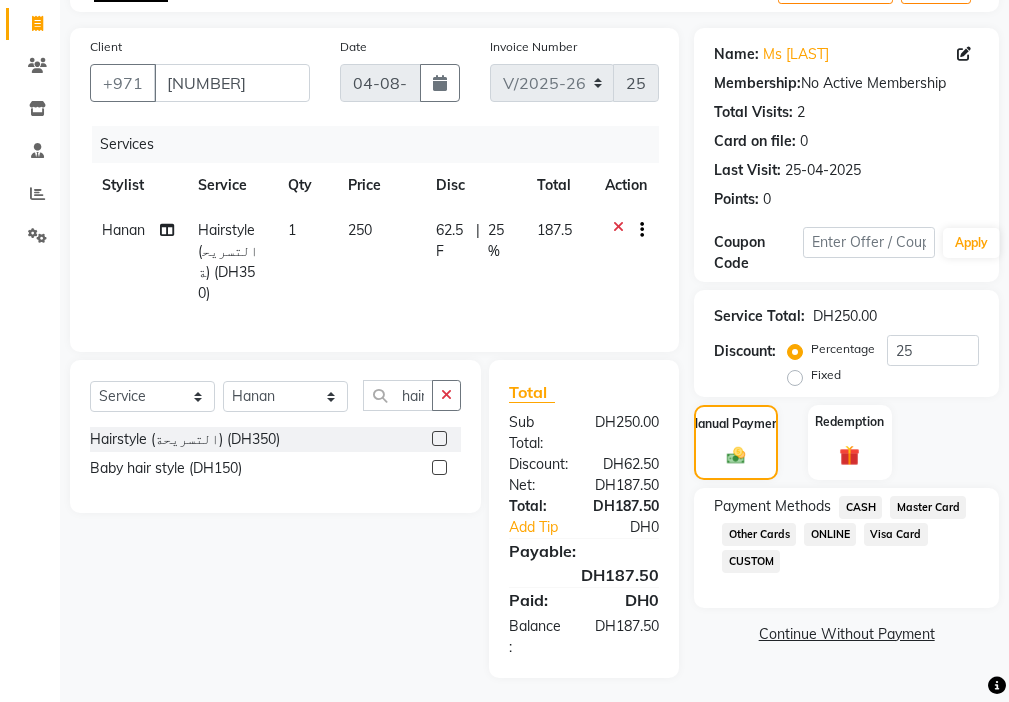 click on "CASH" 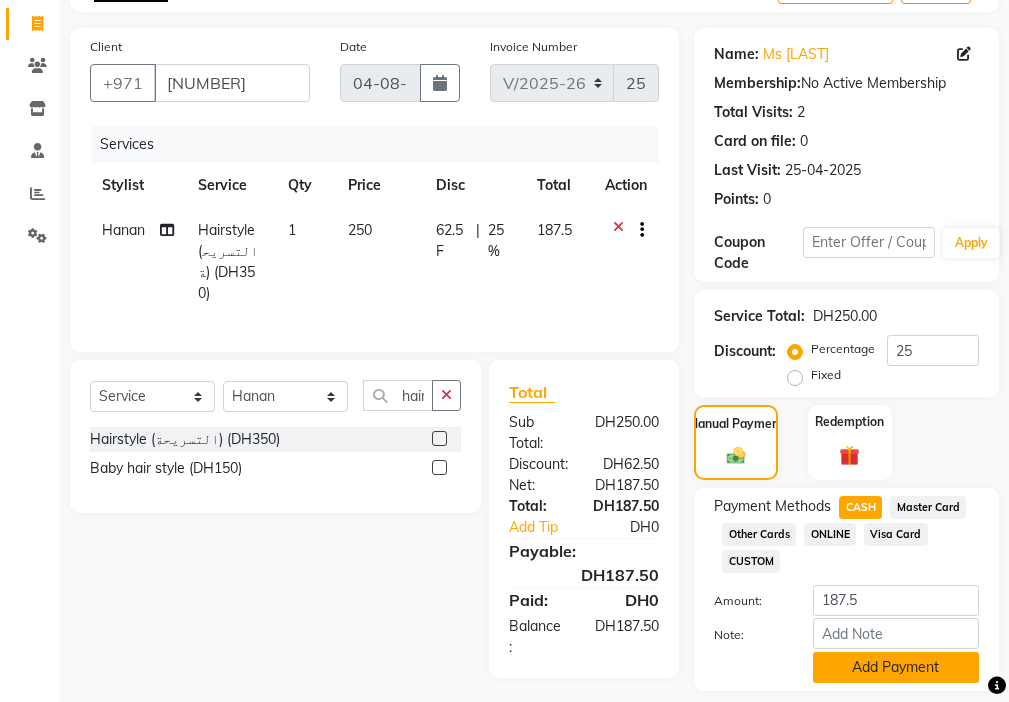 click on "Add Payment" 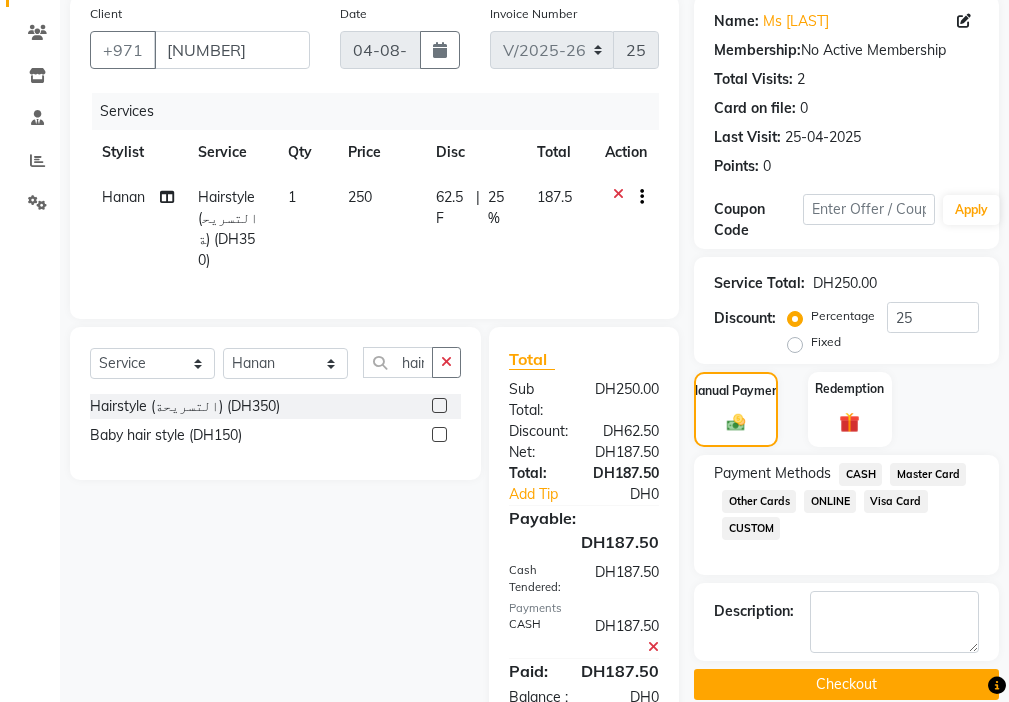 scroll, scrollTop: 253, scrollLeft: 0, axis: vertical 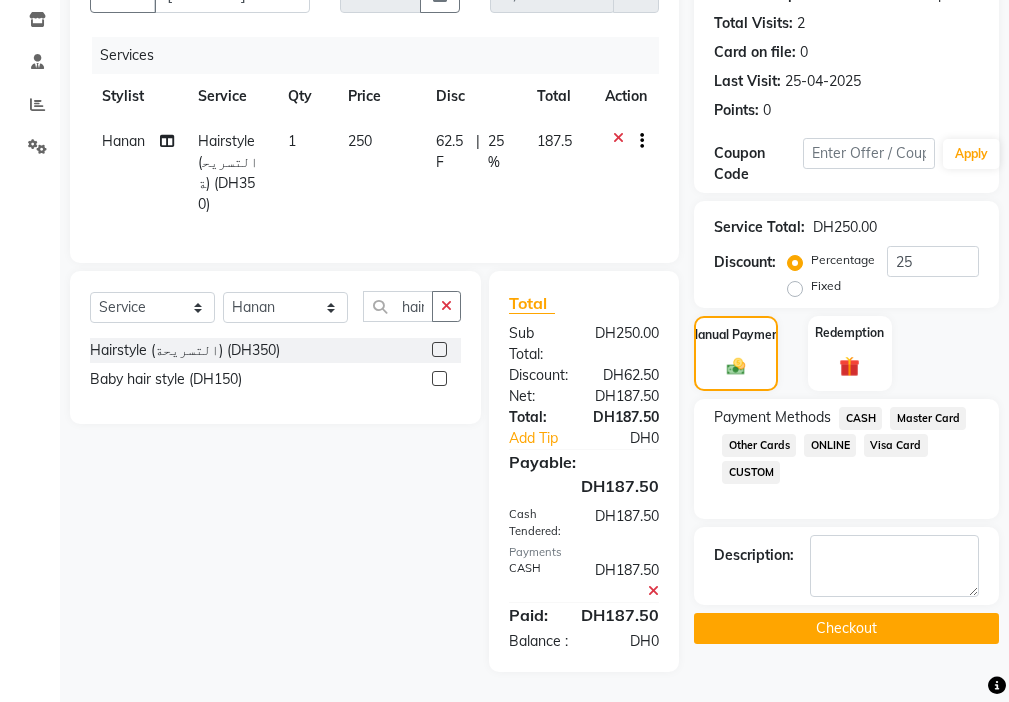 click on "Checkout" 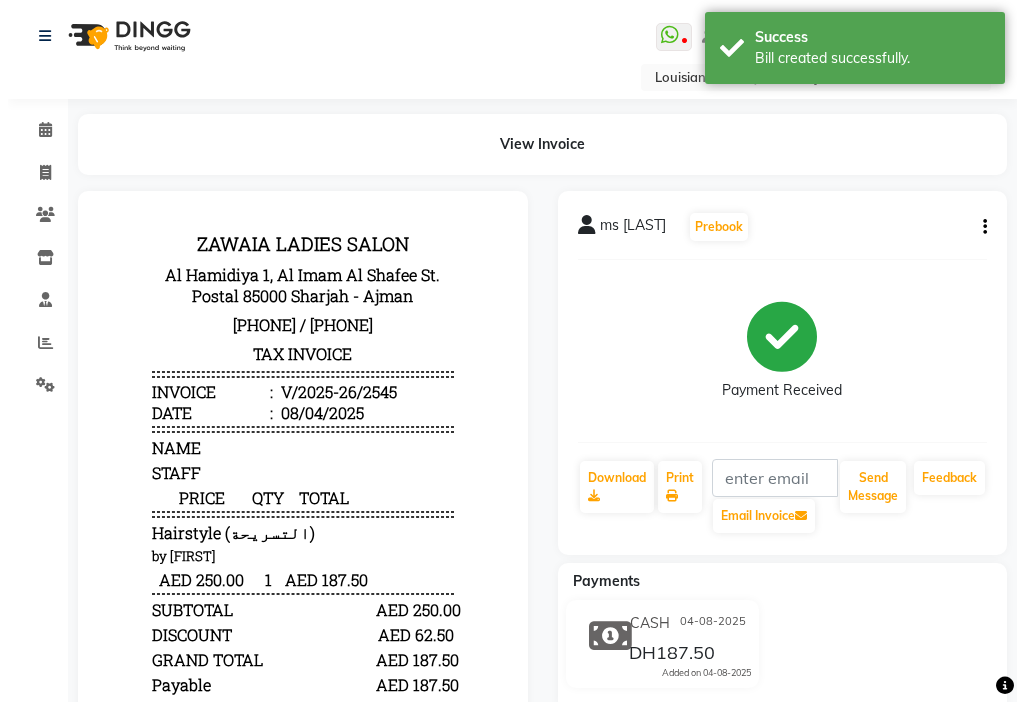 scroll, scrollTop: 0, scrollLeft: 0, axis: both 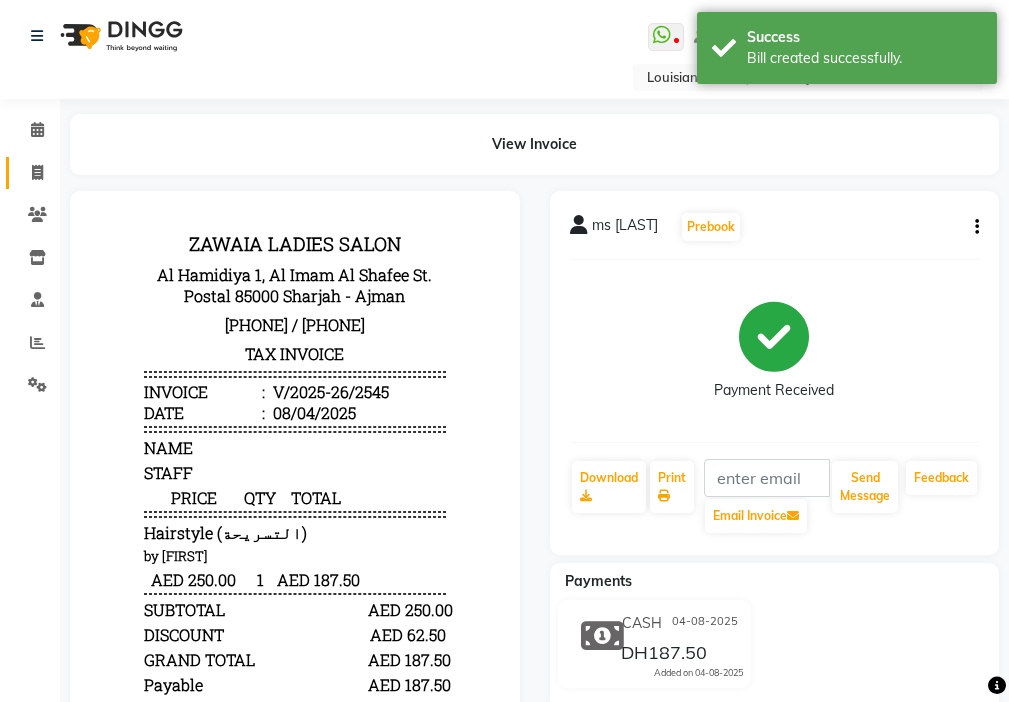 click 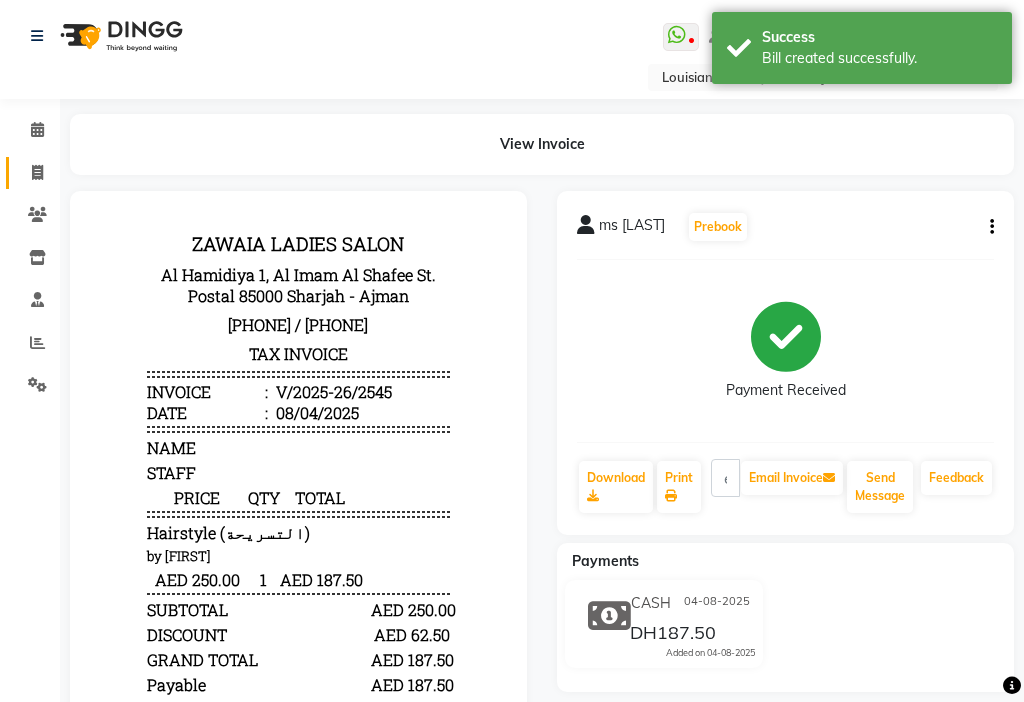 select on "637" 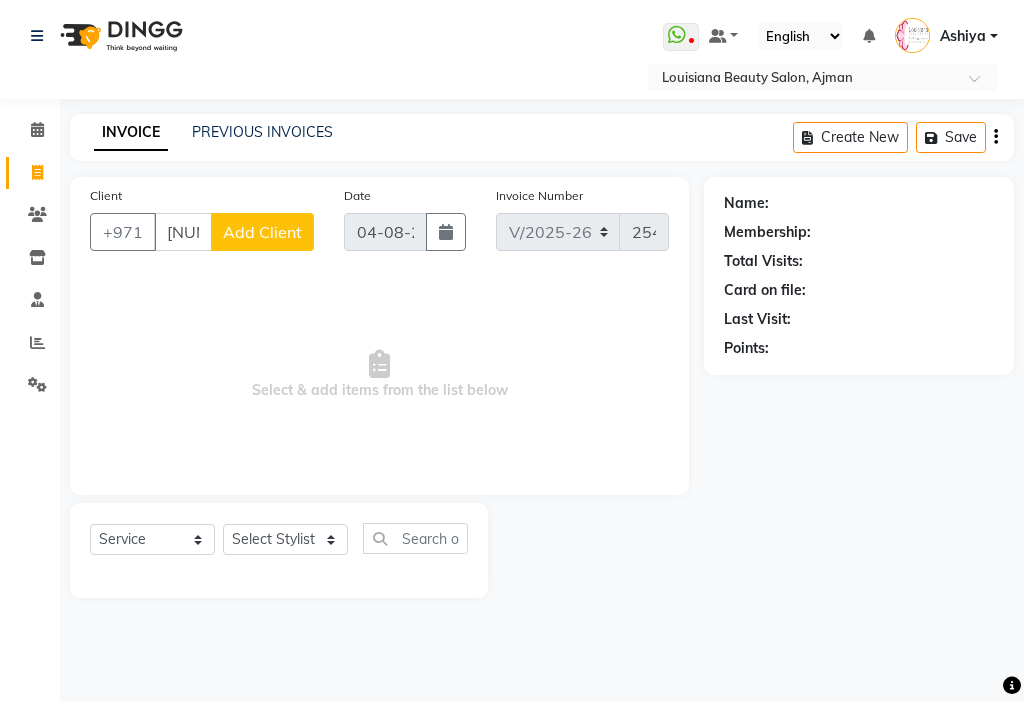 type on "[NUMBER]" 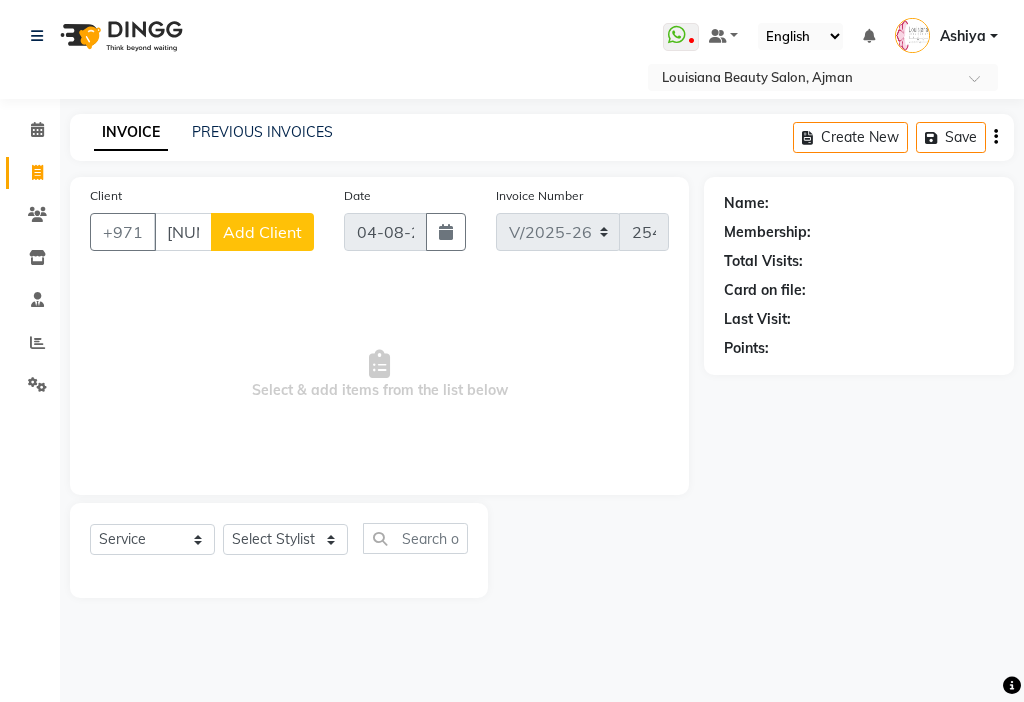 click on "Add Client" 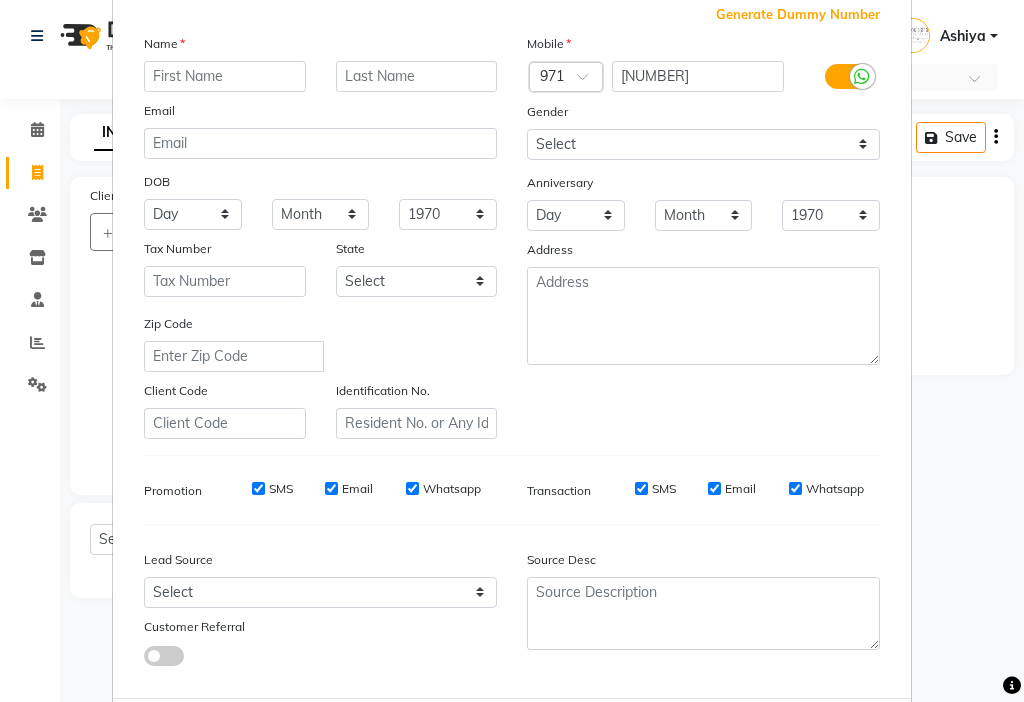 scroll, scrollTop: 221, scrollLeft: 0, axis: vertical 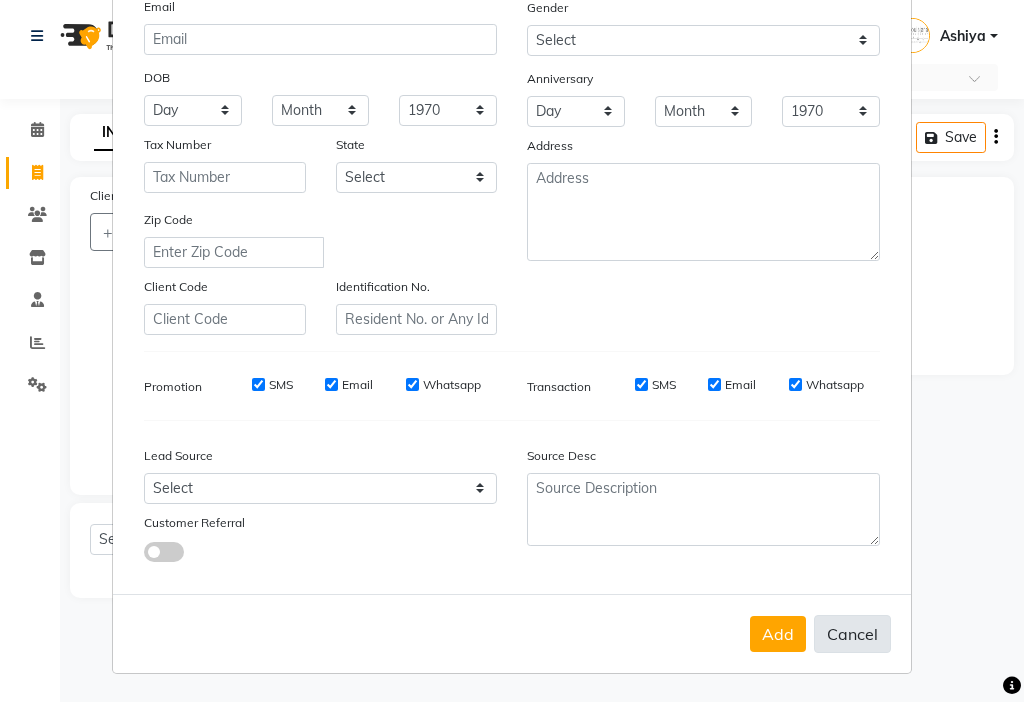 click on "Cancel" at bounding box center (852, 634) 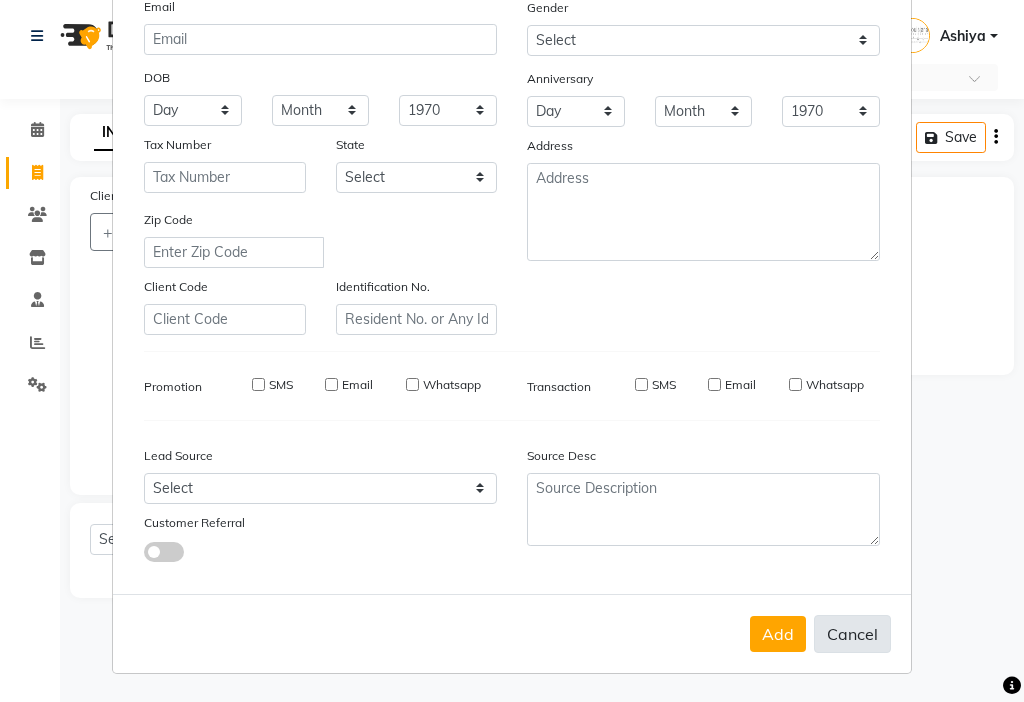 select 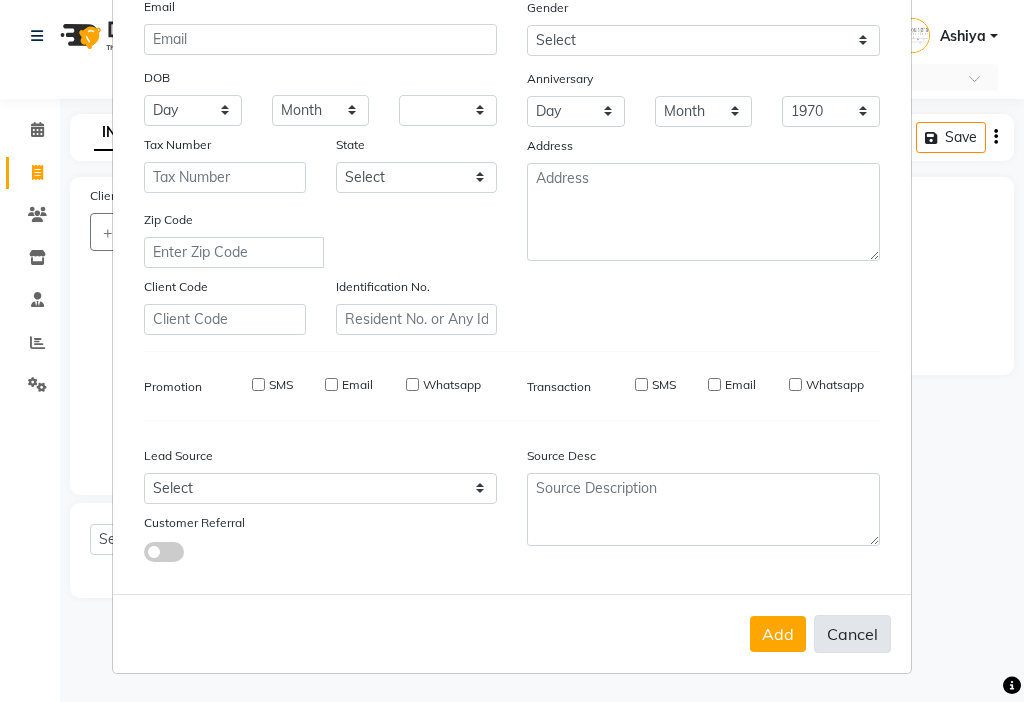 select 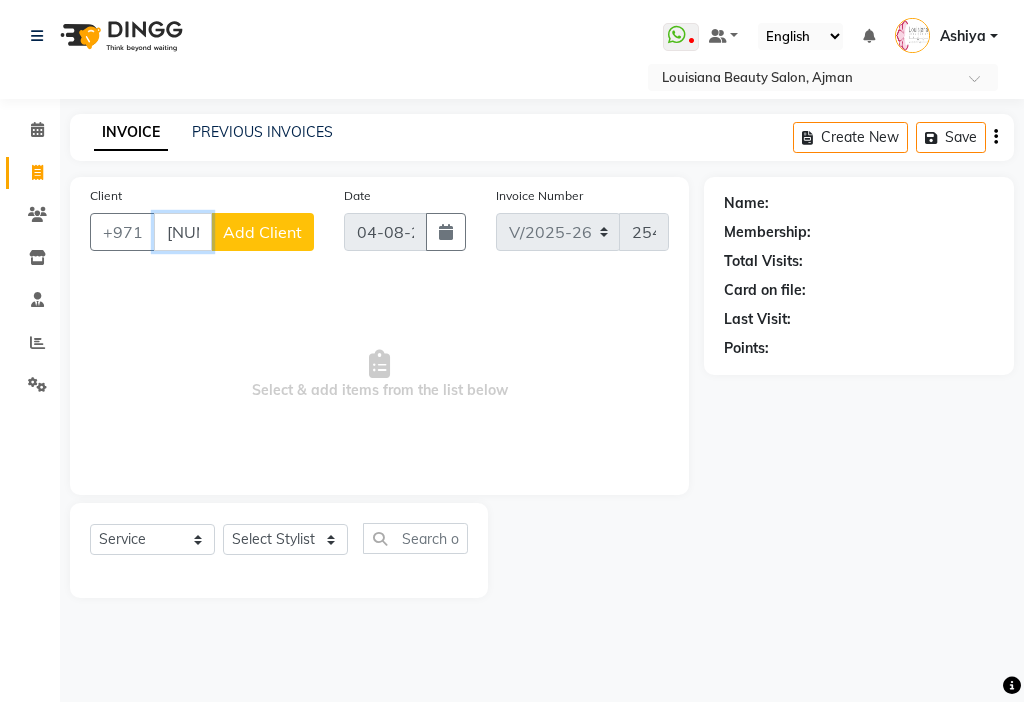 click on "[NUMBER]" at bounding box center [183, 232] 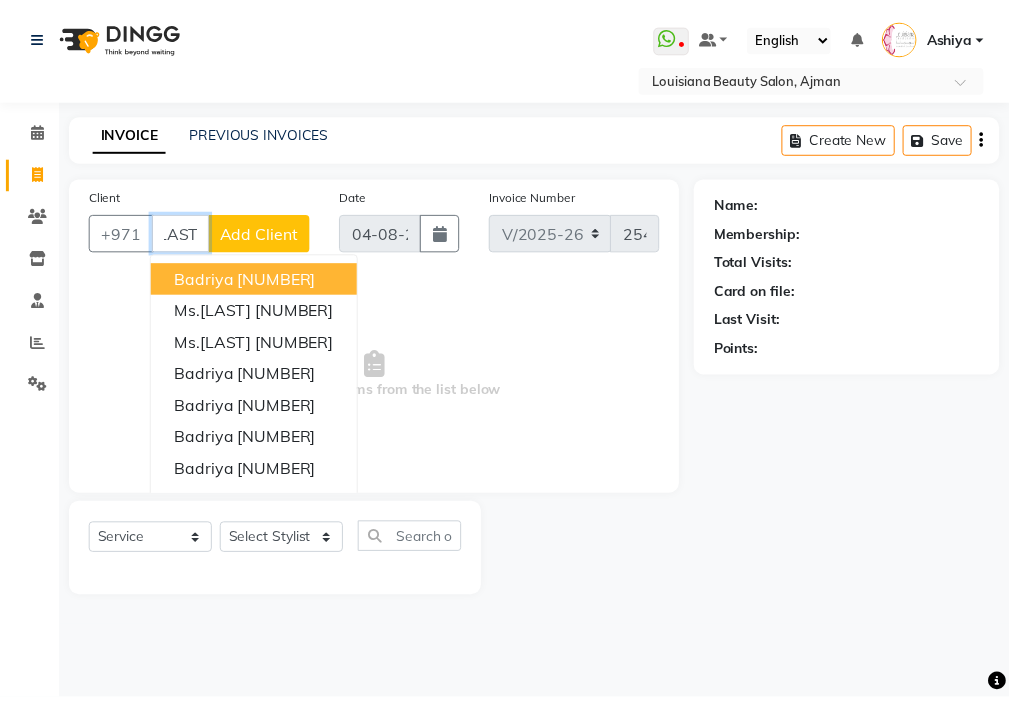 scroll, scrollTop: 0, scrollLeft: 0, axis: both 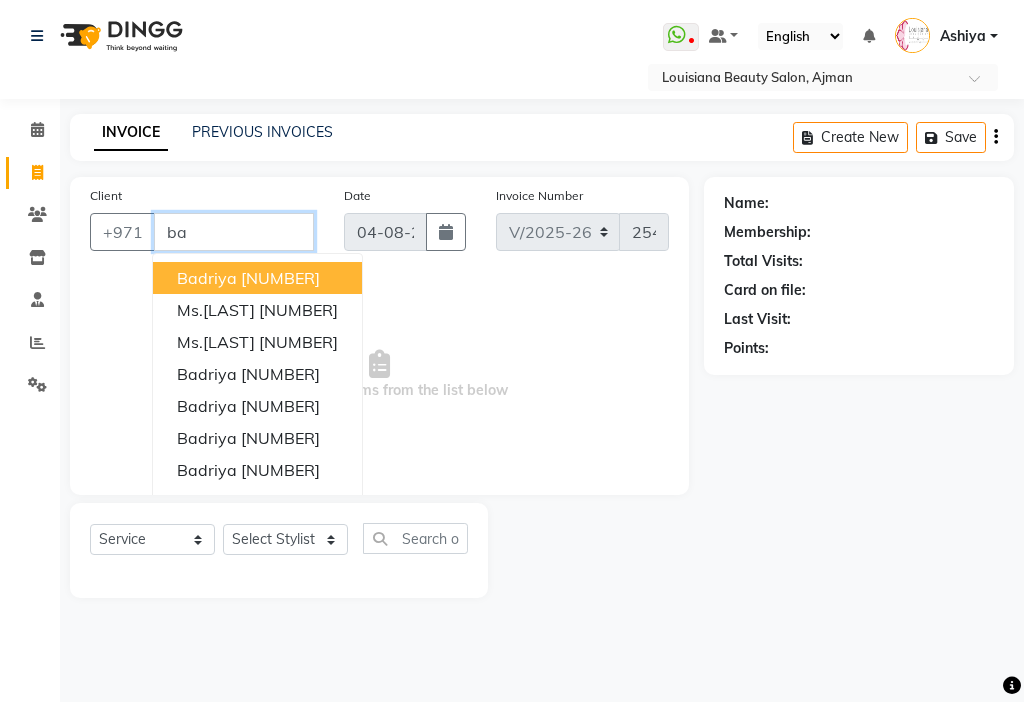 type on "b" 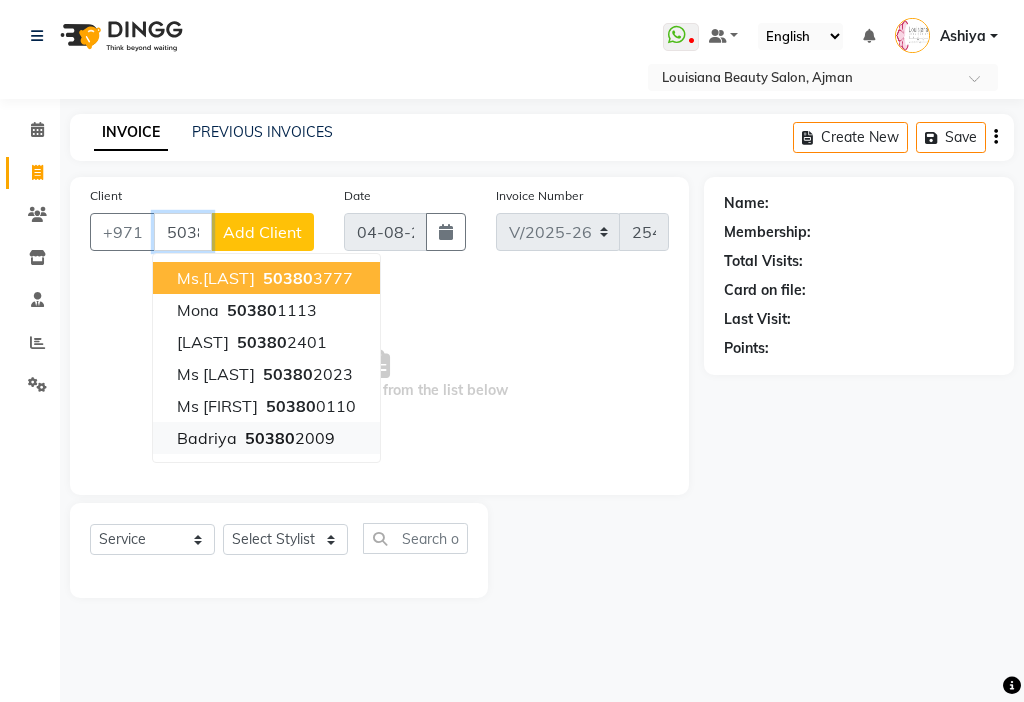 click on "[NUMBER]" at bounding box center [288, 438] 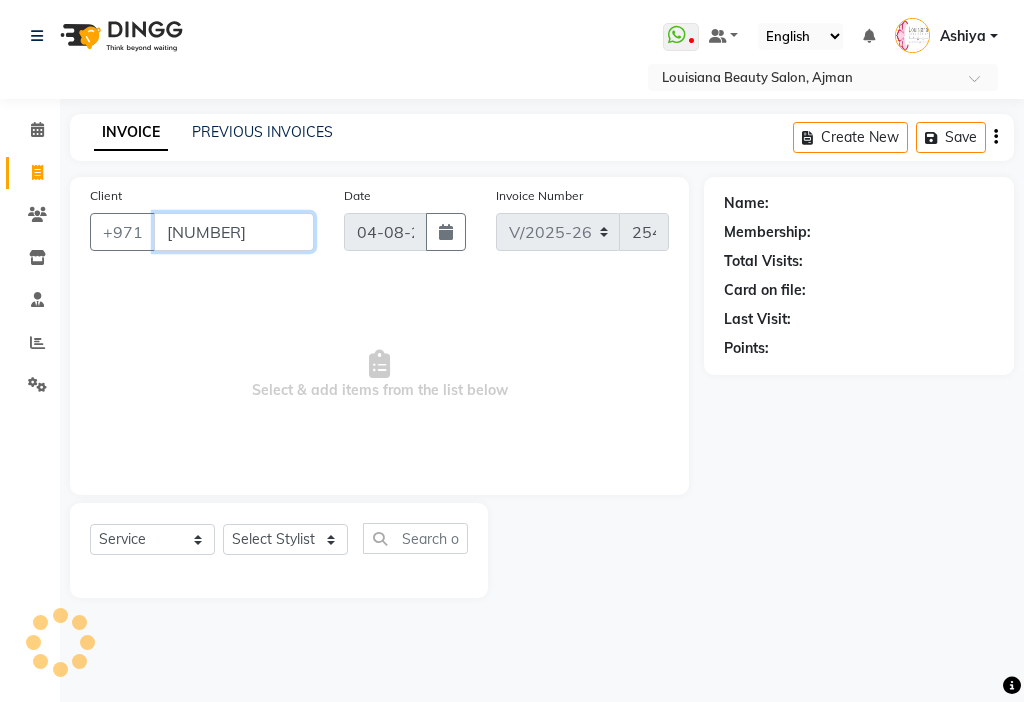 type on "[NUMBER]" 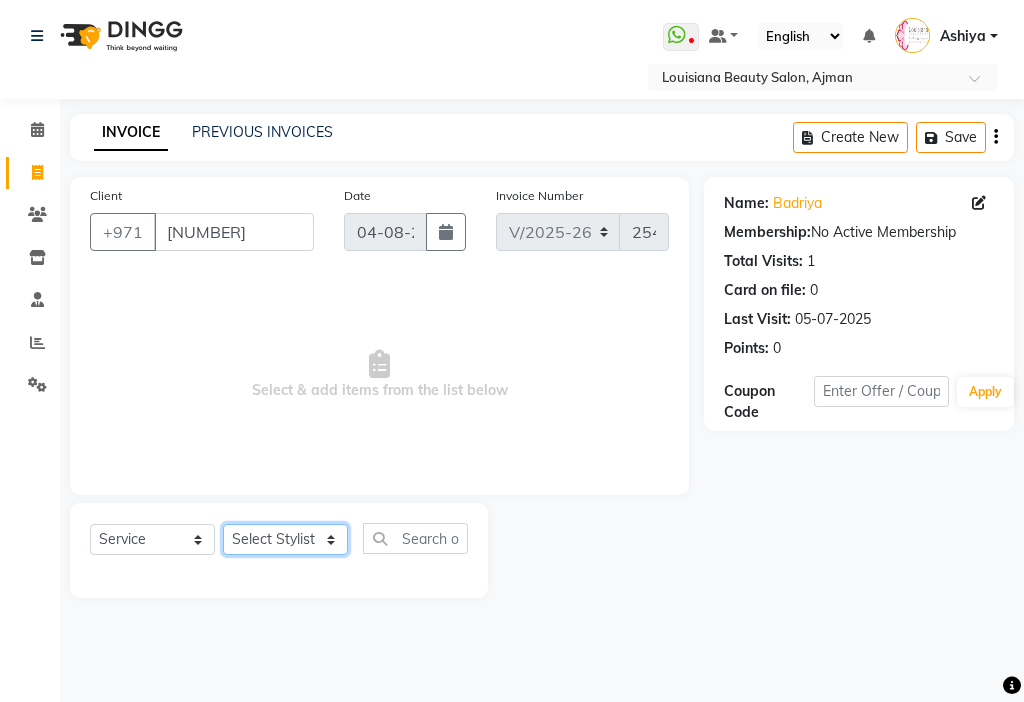 click on "Select Stylist [FIRST] [FIRST] [FIRST] [FIRST] Cashier [FIRST] [LAST] [FIRST] [FIRST] [FIRST] [FIRST] Madam [FIRST] [FIRST] [FIRST] [FIRST] [FIRST] [FIRST] [FIRST] [FIRST] Fair(wave) (DH200)  x Beauty Makeup (DH400) Beauty Facial (DH150) Beauty Face Shama (DH60) Beauty Face Bleach (DH60) Beauty Face Threading (DH50) Beauty Upper Lips Bleach (DH20) Forhead Waxing (DH10) Nose Waxing (DH10) Upper Lip Waxing (DH10) Hand Waxing Full (DH70) Beauty Eyelashes Adhesive (DH30) Beauty Eye Makeup (DH150) Beauty Hand Henna(حناء اليد) (DH50) Beauty Legs Henna(حناء الرجل) (DH50) paraffin wax hand (DH30) paraffin  wax leg  (DH50) chin threading (DH15) Extra Pin (DH20) ROOT HALF DYE (DH80) Beauty Gasha (DH50) Baby Start (DH20) Rinceage  (DH200) Enercose (DH200) Rosemary (DH80) Filler (DH0) Sedar (DH80) photo (DH10) Al mashat (DH80) Half leg Waxing (شمع نصف الرجل) (DH50) Half Hand Waxing (شمع اليدين) (DH40) Under Arms Waxing (شمع الابط) (DH20) Manicure  (المنكير) (DH50) 1 210" 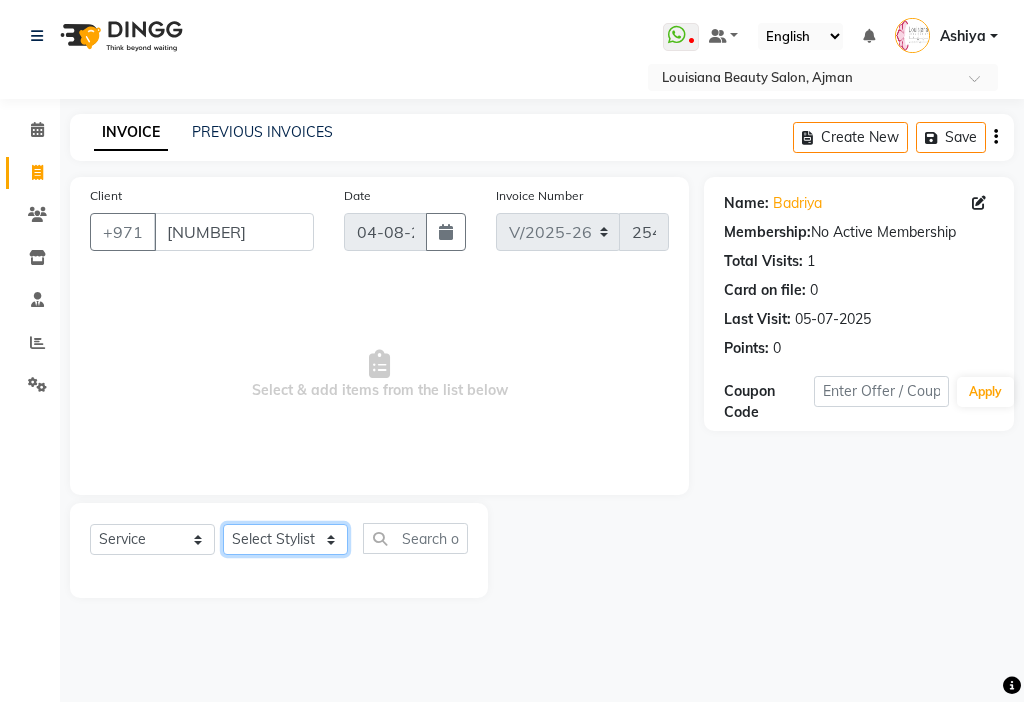 select on "69766" 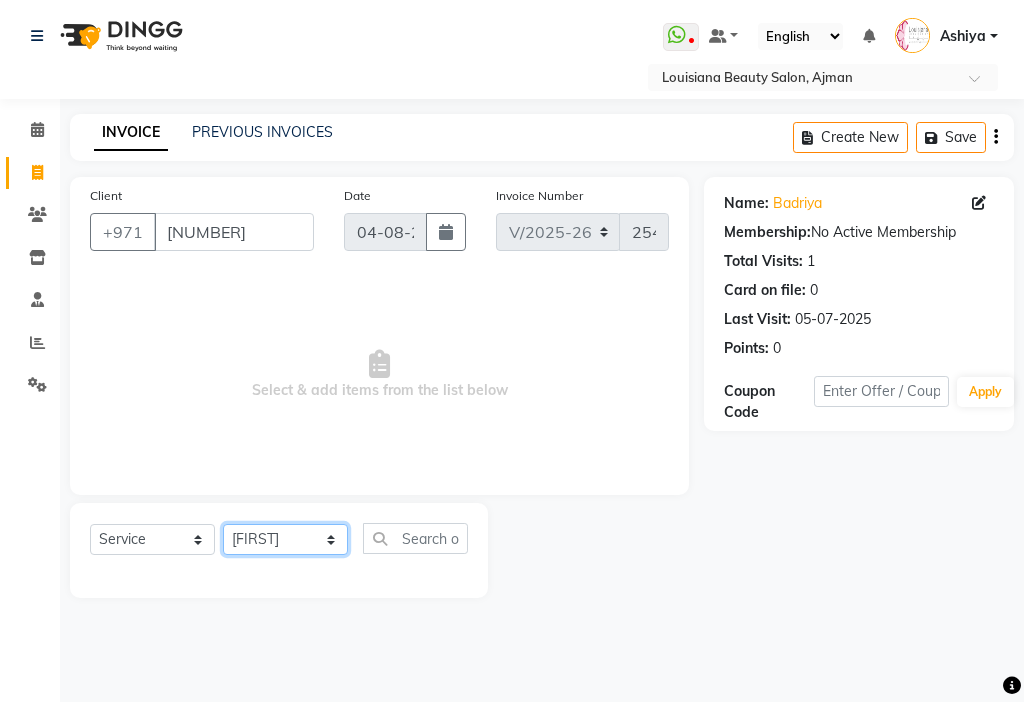 click on "Select Stylist [FIRST] [FIRST] [FIRST] [FIRST] Cashier [FIRST] [LAST] [FIRST] [FIRST] [FIRST] [FIRST] Madam [FIRST] [FIRST] [FIRST] [FIRST] [FIRST] [FIRST] [FIRST] [FIRST] Fair(wave) (DH200)  x Beauty Makeup (DH400) Beauty Facial (DH150) Beauty Face Shama (DH60) Beauty Face Bleach (DH60) Beauty Face Threading (DH50) Beauty Upper Lips Bleach (DH20) Forhead Waxing (DH10) Nose Waxing (DH10) Upper Lip Waxing (DH10) Hand Waxing Full (DH70) Beauty Eyelashes Adhesive (DH30) Beauty Eye Makeup (DH150) Beauty Hand Henna(حناء اليد) (DH50) Beauty Legs Henna(حناء الرجل) (DH50) paraffin wax hand (DH30) paraffin  wax leg  (DH50) chin threading (DH15) Extra Pin (DH20) ROOT HALF DYE (DH80) Beauty Gasha (DH50) Baby Start (DH20) Rinceage  (DH200) Enercose (DH200) Rosemary (DH80) Filler (DH0) Sedar (DH80) photo (DH10) Al mashat (DH80) Half leg Waxing (شمع نصف الرجل) (DH50) Half Hand Waxing (شمع اليدين) (DH40) Under Arms Waxing (شمع الابط) (DH20) Manicure  (المنكير) (DH50) 1 210" 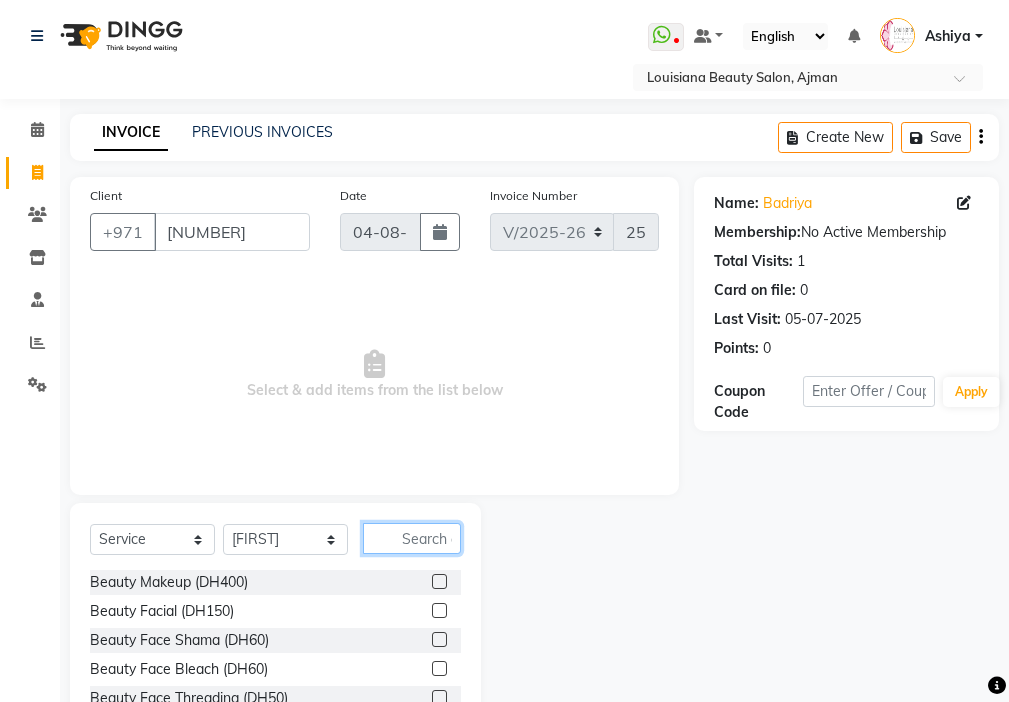 click 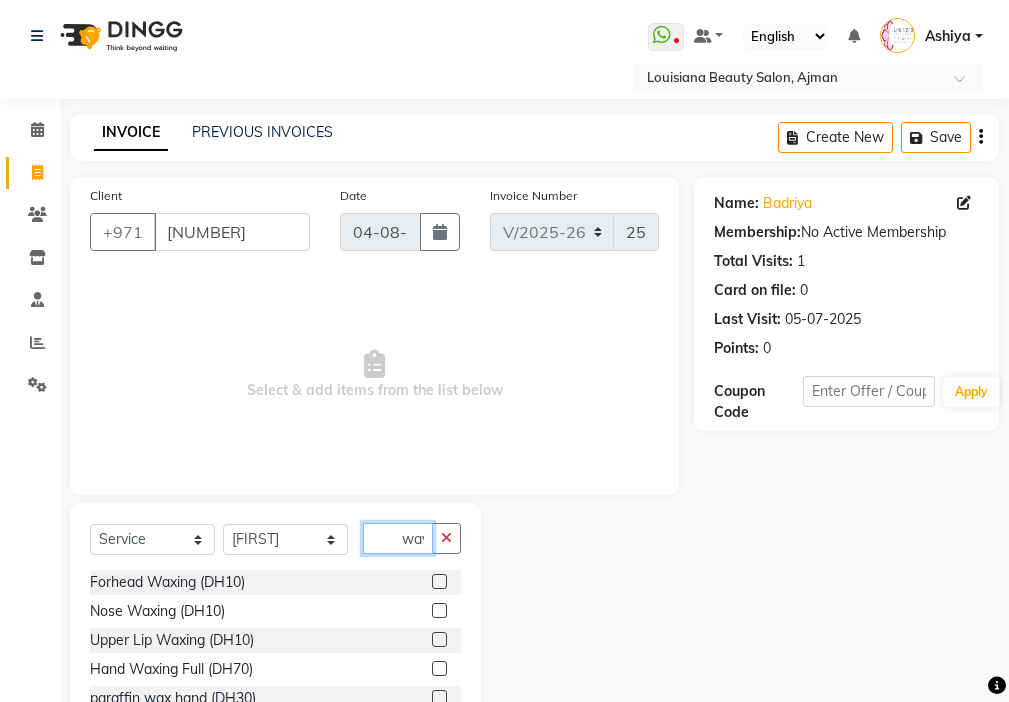 scroll, scrollTop: 0, scrollLeft: 0, axis: both 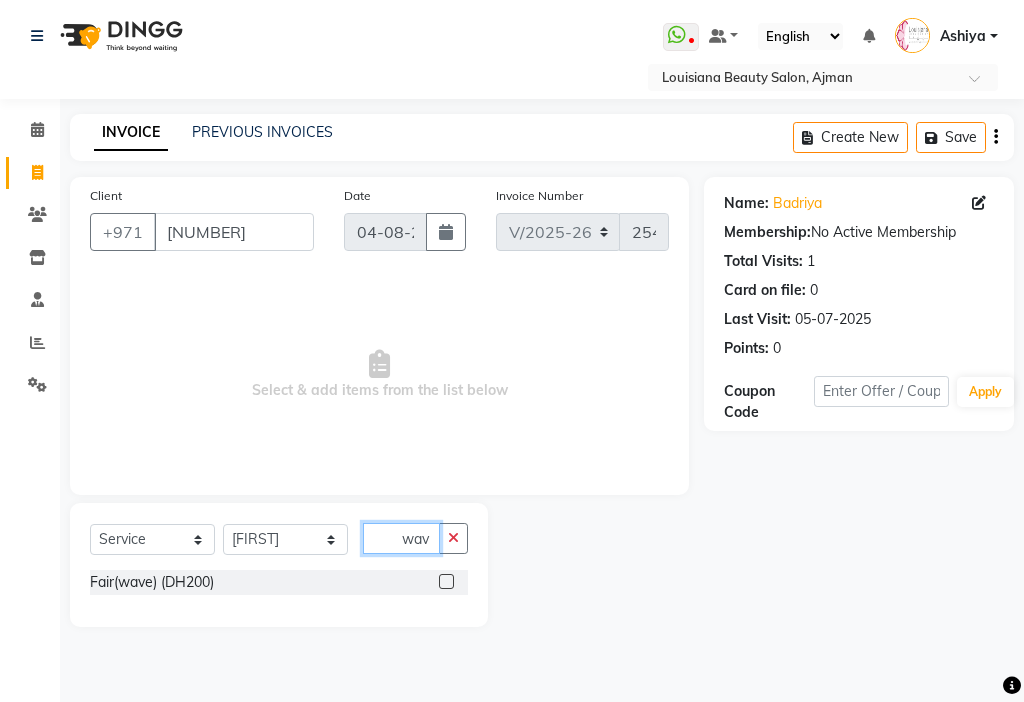 type on "wav" 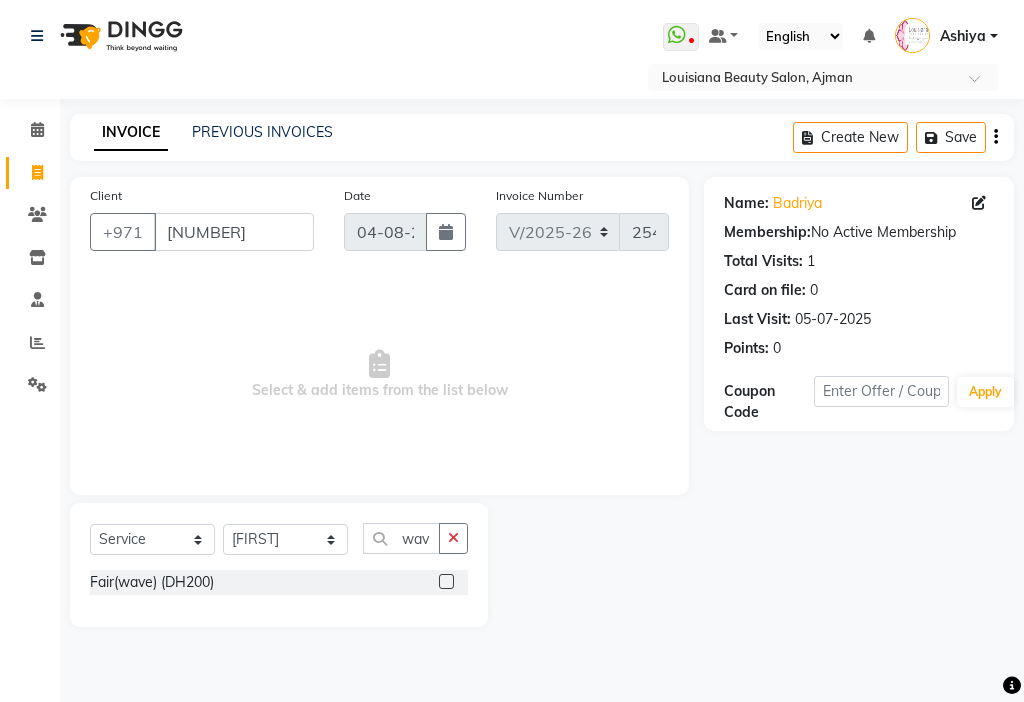 click 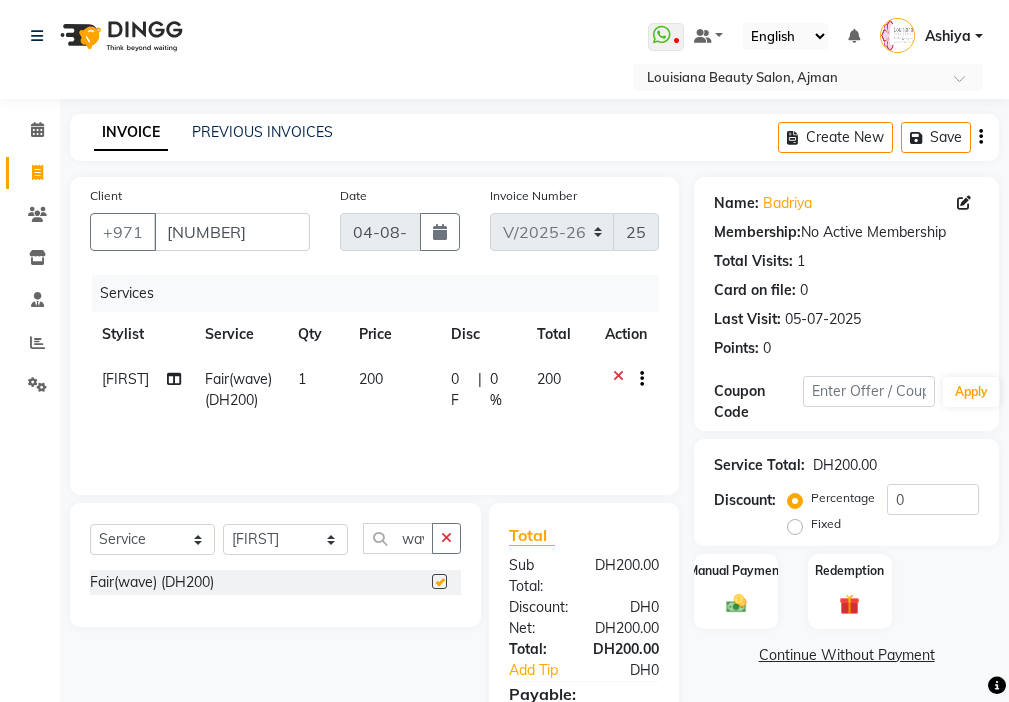 checkbox on "false" 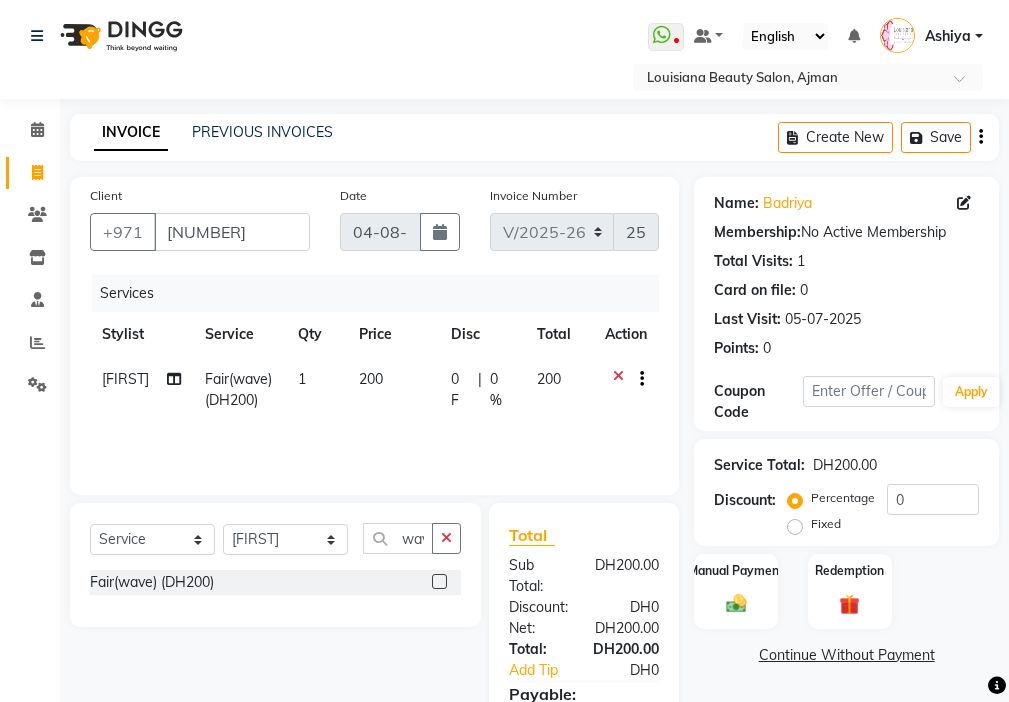 click on "200" 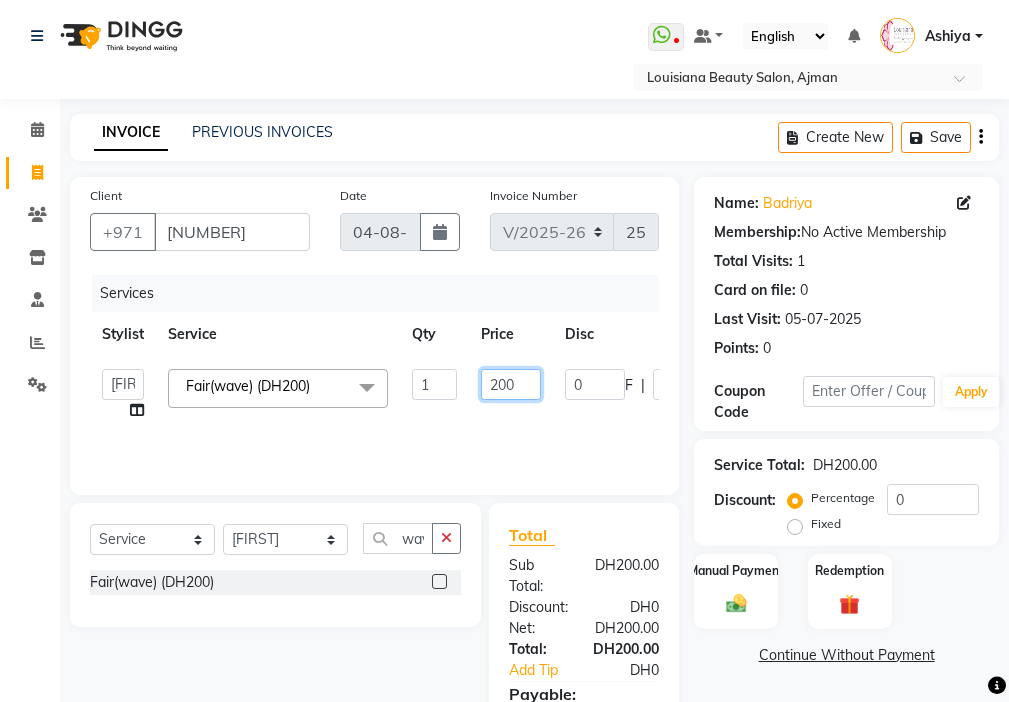 click on "200" 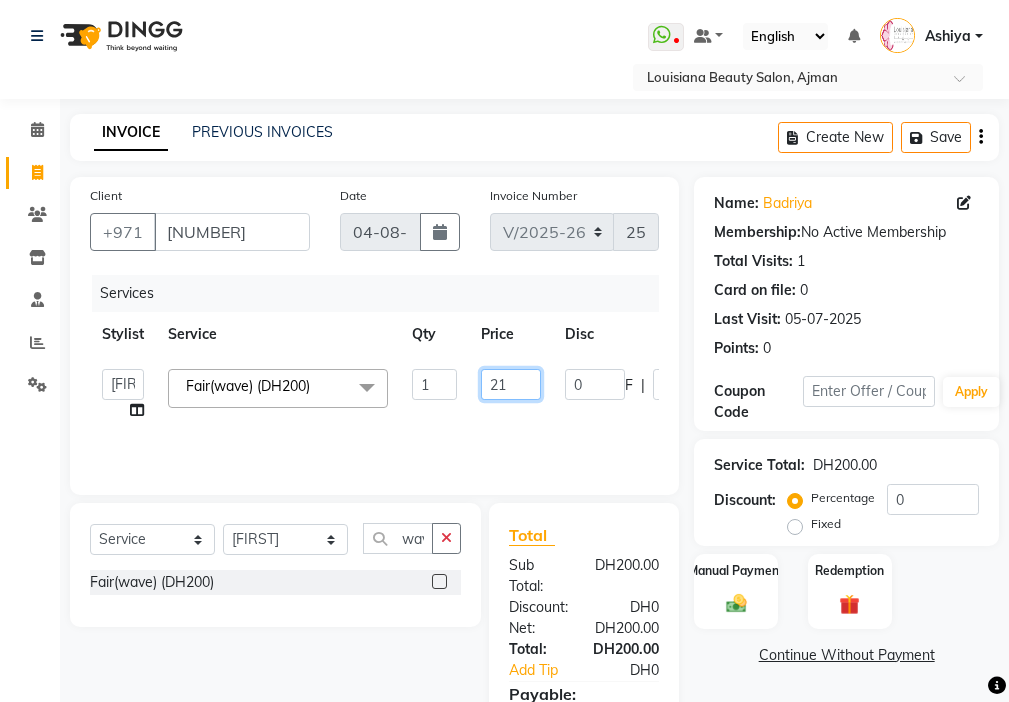 type on "210" 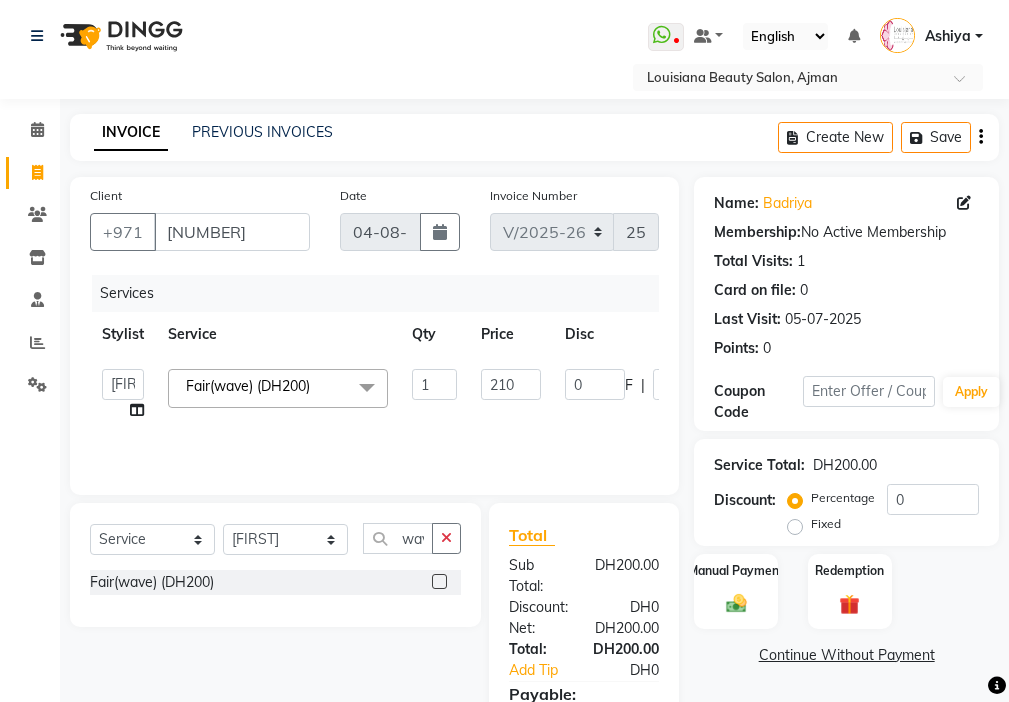 click on "[FIRST]   [FIRST]   [FIRST]   [FIRST]   Cashier   [FIRST] [LAST]   [FIRST]   [FIRST]   [FIRST]   [FIRST]   Madam   [FIRST]   [FIRST]   [FIRST]   [FIRST]   [FIRST]   [FIRST]   [FIRST]   [FIRST]   Fair(wave) (DH200)  x Beauty Makeup (DH400) Beauty Facial (DH150) Beauty Face Shama (DH60) Beauty Face Bleach (DH60) Beauty Face Threading (DH50) Beauty Upper Lips Bleach (DH20) Forhead Waxing (DH10) Nose Waxing (DH10) Upper Lip Waxing (DH10) Hand Waxing Full (DH70) Beauty Eyelashes Adhesive (DH30) Beauty Eye Makeup (DH150) Beauty Hand Henna(حناء اليد) (DH50) Beauty Legs Henna(حناء الرجل) (DH50) paraffin wax hand (DH30) paraffin  wax leg  (DH50) chin threading (DH15) Extra Pin (DH20) ROOT HALF DYE (DH80) Beauty Gasha (DH50) Baby Start (DH20) Rinceage  (DH200) Enercose (DH200) Rosemary (DH80) Filler (DH0) Sedar (DH80) photo (DH10) Al mashat (DH80) Half leg Waxing (شمع نصف الرجل) (DH50) Half Hand Waxing (شمع اليدين) (DH40) Under Arms Waxing (شمع الابط) (DH20) Manicure  (المنكير) (DH50) 1 210" 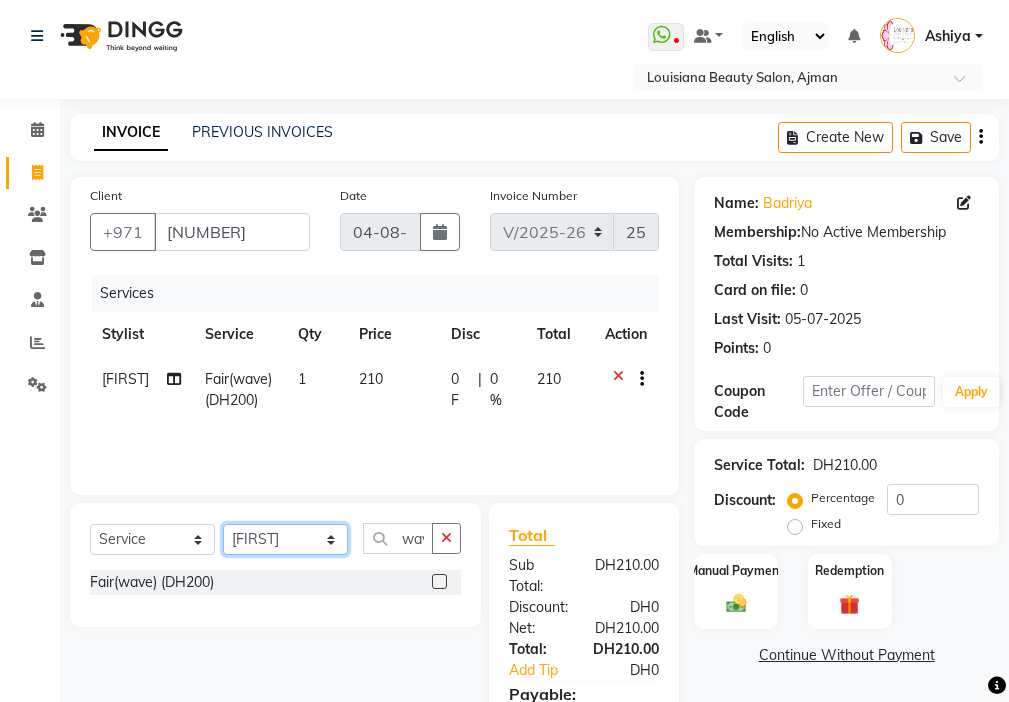 click on "Select Stylist [FIRST] [FIRST] [FIRST] [FIRST] Cashier [FIRST] [LAST] [FIRST] [FIRST] [FIRST] [FIRST] Madam [FIRST] [FIRST] [FIRST] [FIRST] [FIRST] [FIRST] [FIRST] [FIRST] Fair(wave) (DH200)  x Beauty Makeup (DH400) Beauty Facial (DH150) Beauty Face Shama (DH60) Beauty Face Bleach (DH60) Beauty Face Threading (DH50) Beauty Upper Lips Bleach (DH20) Forhead Waxing (DH10) Nose Waxing (DH10) Upper Lip Waxing (DH10) Hand Waxing Full (DH70) Beauty Eyelashes Adhesive (DH30) Beauty Eye Makeup (DH150) Beauty Hand Henna(حناء اليد) (DH50) Beauty Legs Henna(حناء الرجل) (DH50) paraffin wax hand (DH30) paraffin  wax leg  (DH50) chin threading (DH15) Extra Pin (DH20) ROOT HALF DYE (DH80) Beauty Gasha (DH50) Baby Start (DH20) Rinceage  (DH200) Enercose (DH200) Rosemary (DH80) Filler (DH0) Sedar (DH80) photo (DH10) Al mashat (DH80) Half leg Waxing (شمع نصف الرجل) (DH50) Half Hand Waxing (شمع اليدين) (DH40) Under Arms Waxing (شمع الابط) (DH20) Manicure  (المنكير) (DH50) 1 210" 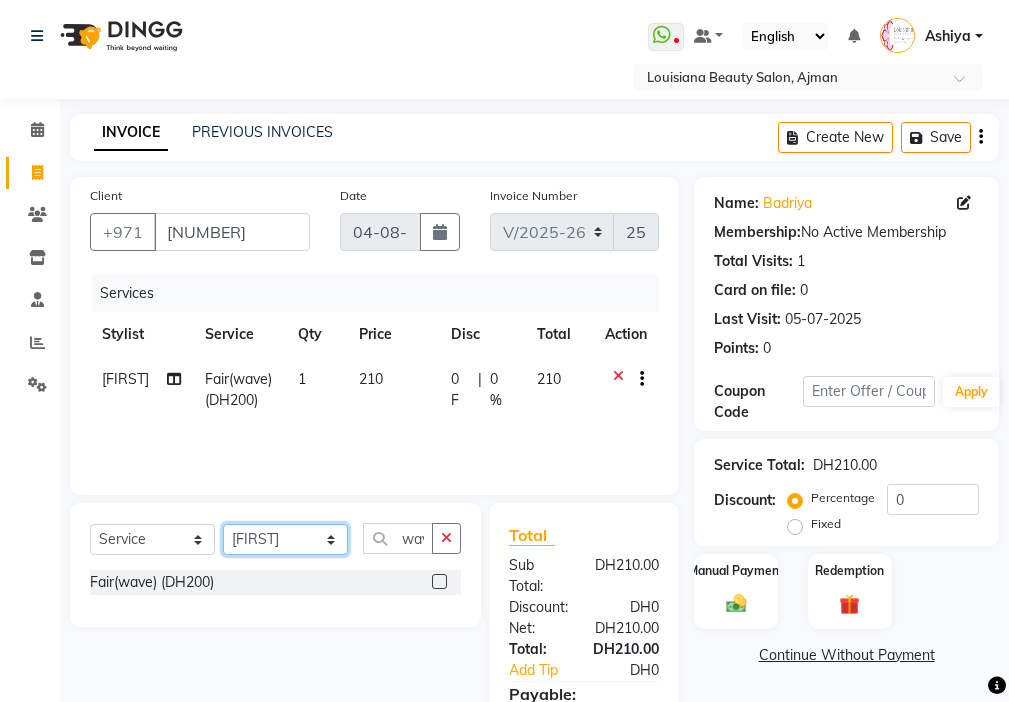 select on "33912" 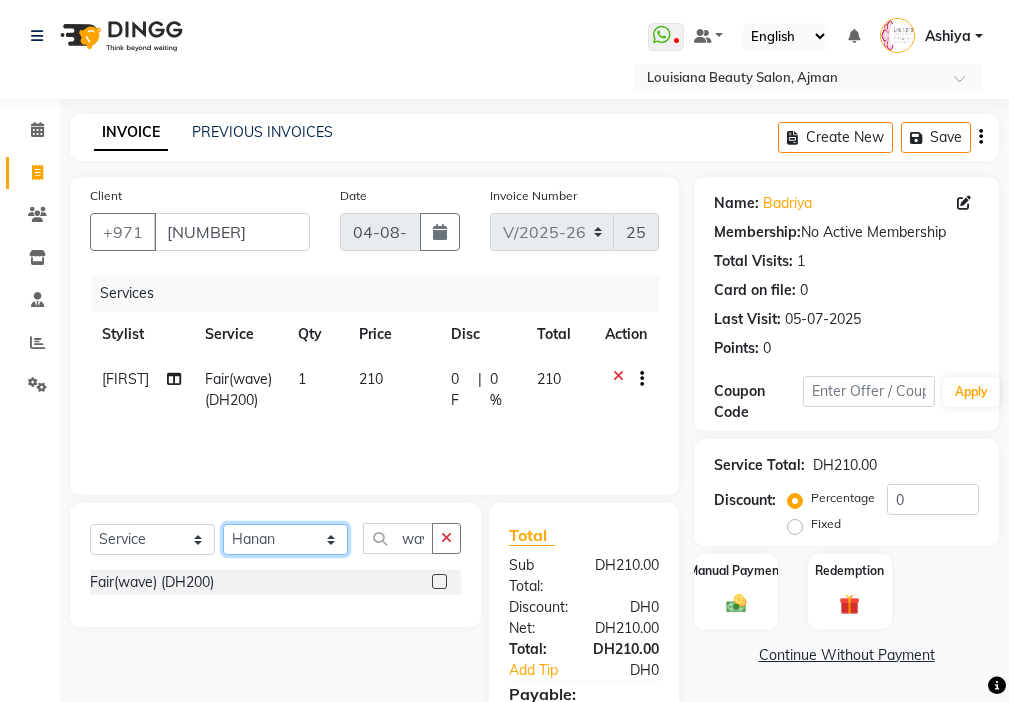 click on "Select Stylist [FIRST] [FIRST] [FIRST] [FIRST] Cashier [FIRST] [LAST] [FIRST] [FIRST] [FIRST] [FIRST] Madam [FIRST] [FIRST] [FIRST] [FIRST] [FIRST] [FIRST] [FIRST] [FIRST] Fair(wave) (DH200)  x Beauty Makeup (DH400) Beauty Facial (DH150) Beauty Face Shama (DH60) Beauty Face Bleach (DH60) Beauty Face Threading (DH50) Beauty Upper Lips Bleach (DH20) Forhead Waxing (DH10) Nose Waxing (DH10) Upper Lip Waxing (DH10) Hand Waxing Full (DH70) Beauty Eyelashes Adhesive (DH30) Beauty Eye Makeup (DH150) Beauty Hand Henna(حناء اليد) (DH50) Beauty Legs Henna(حناء الرجل) (DH50) paraffin wax hand (DH30) paraffin  wax leg  (DH50) chin threading (DH15) Extra Pin (DH20) ROOT HALF DYE (DH80) Beauty Gasha (DH50) Baby Start (DH20) Rinceage  (DH200) Enercose (DH200) Rosemary (DH80) Filler (DH0) Sedar (DH80) photo (DH10) Al mashat (DH80) Half leg Waxing (شمع نصف الرجل) (DH50) Half Hand Waxing (شمع اليدين) (DH40) Under Arms Waxing (شمع الابط) (DH20) Manicure  (المنكير) (DH50) 1 210" 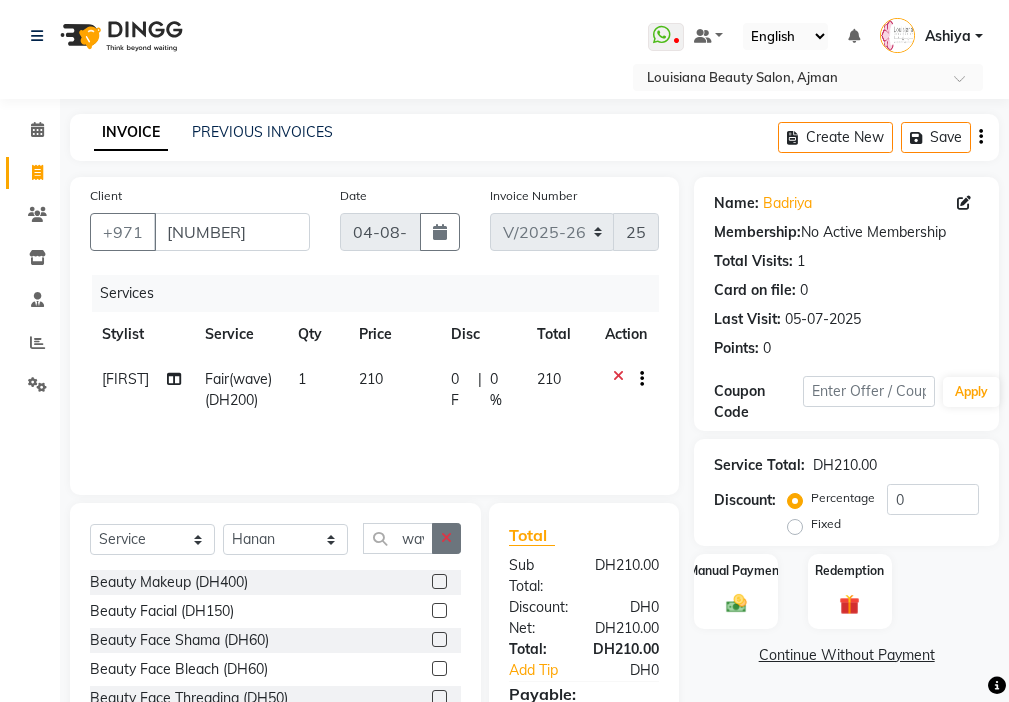 click 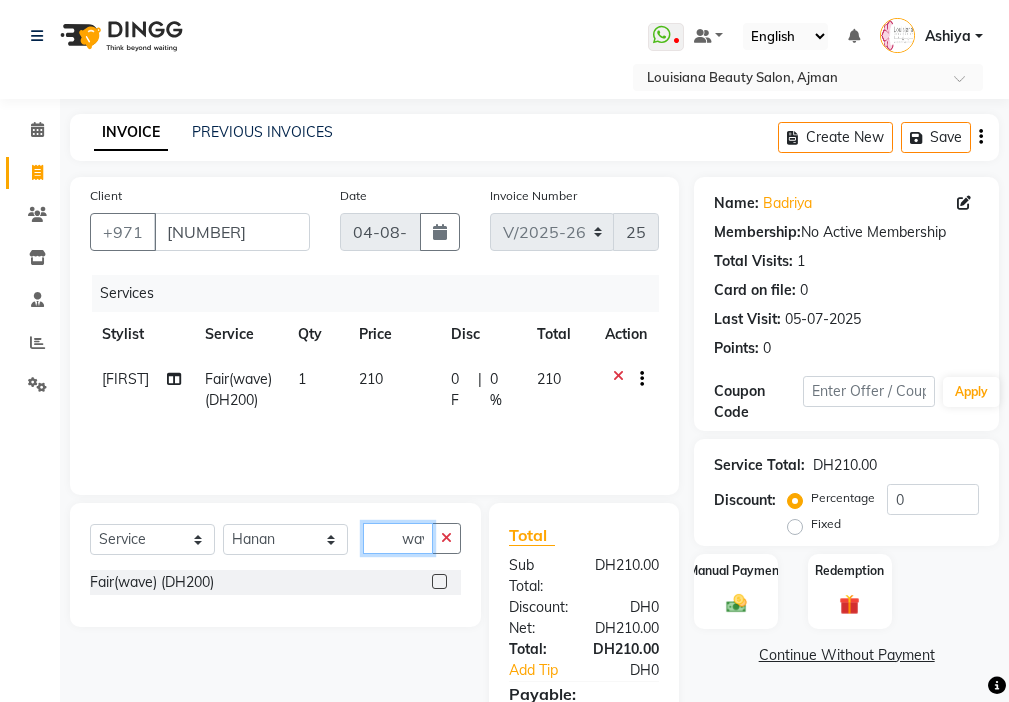 scroll, scrollTop: 0, scrollLeft: 4, axis: horizontal 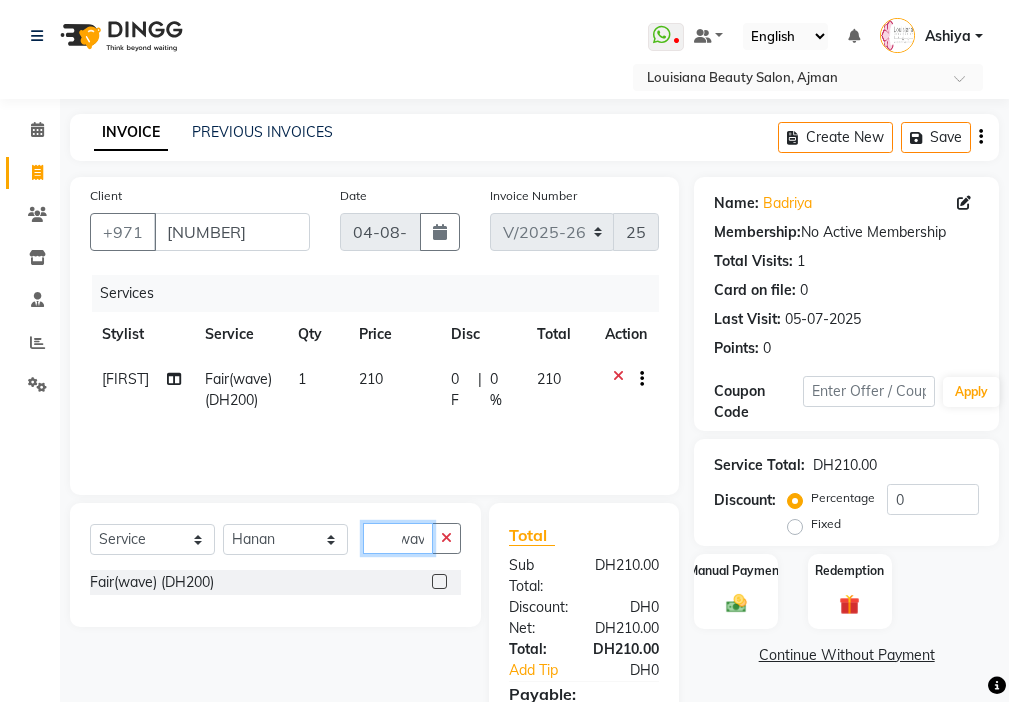 type on "wav" 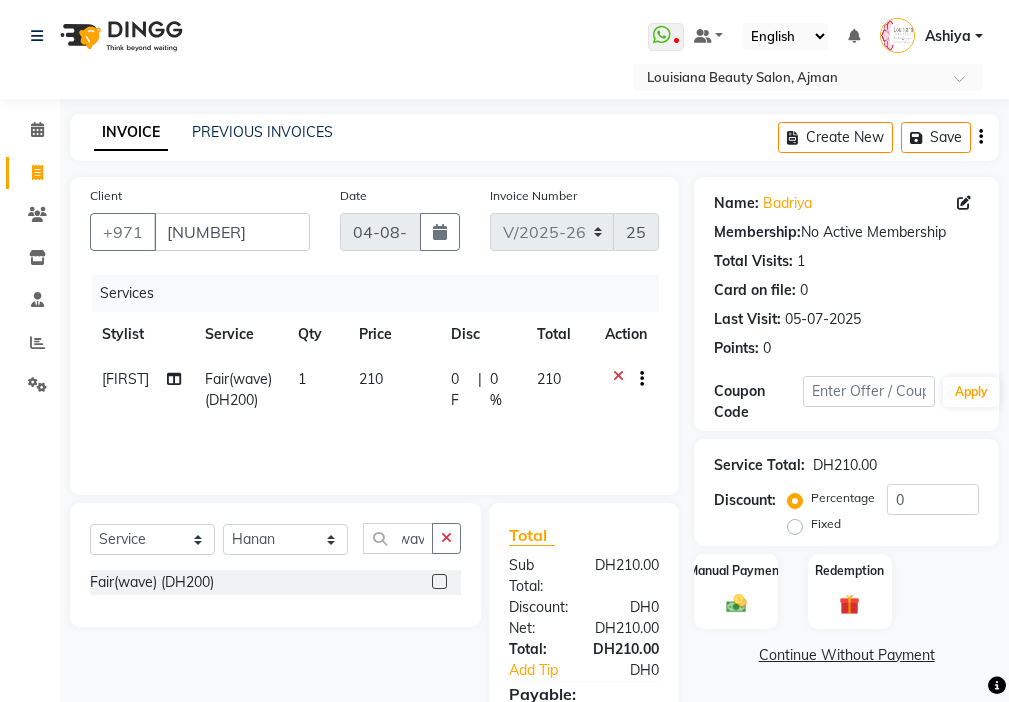 click 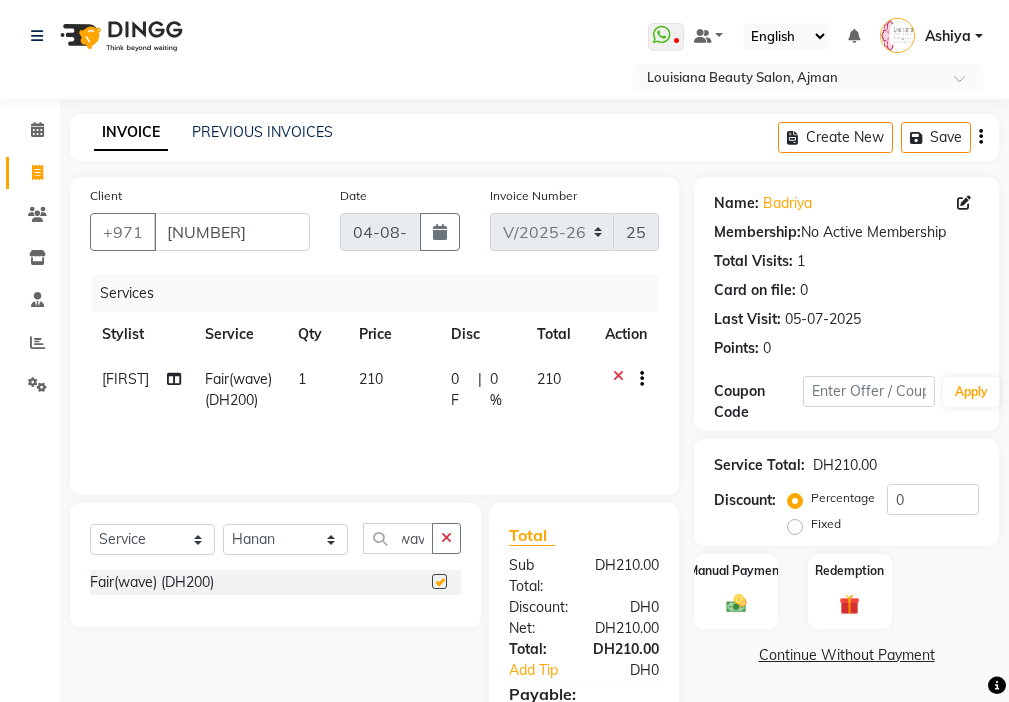 scroll, scrollTop: 0, scrollLeft: 0, axis: both 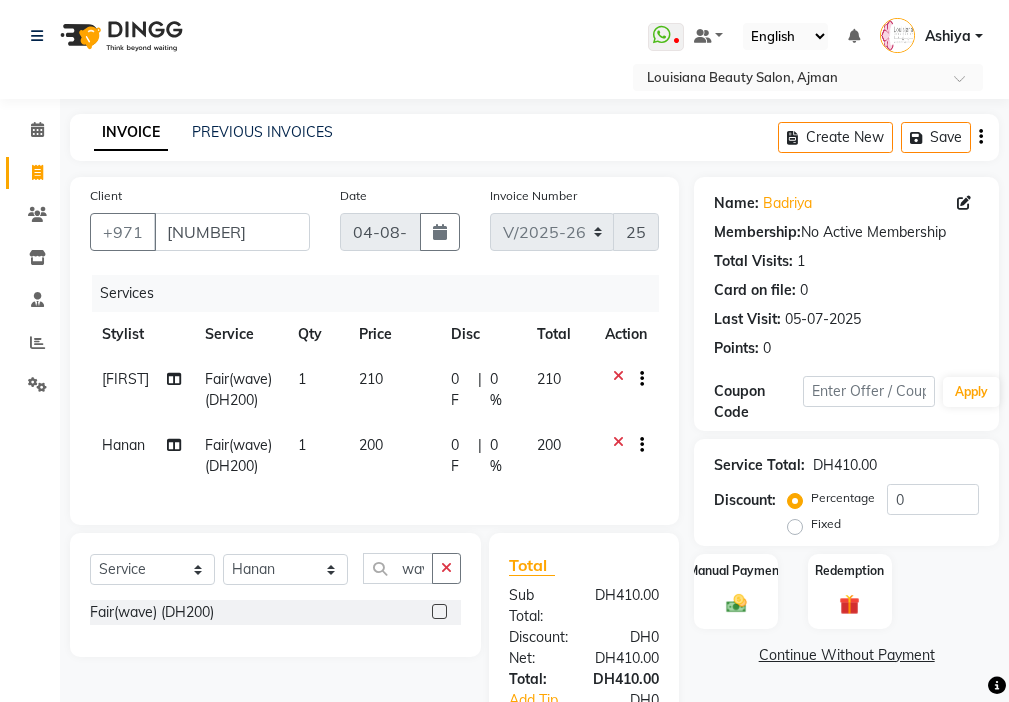 checkbox on "false" 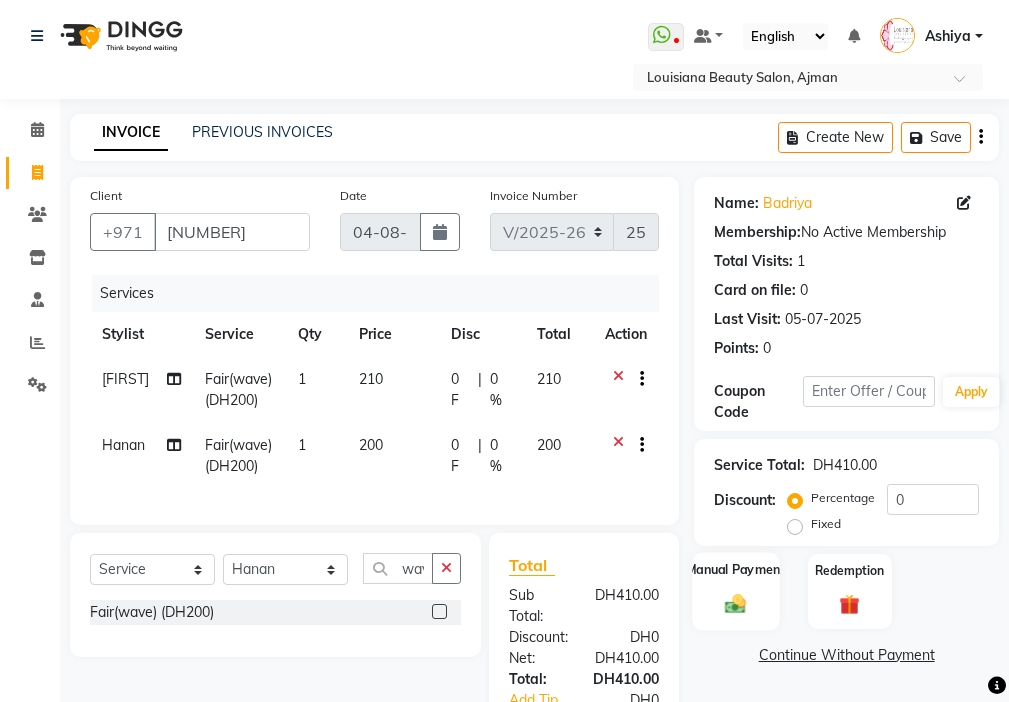 click 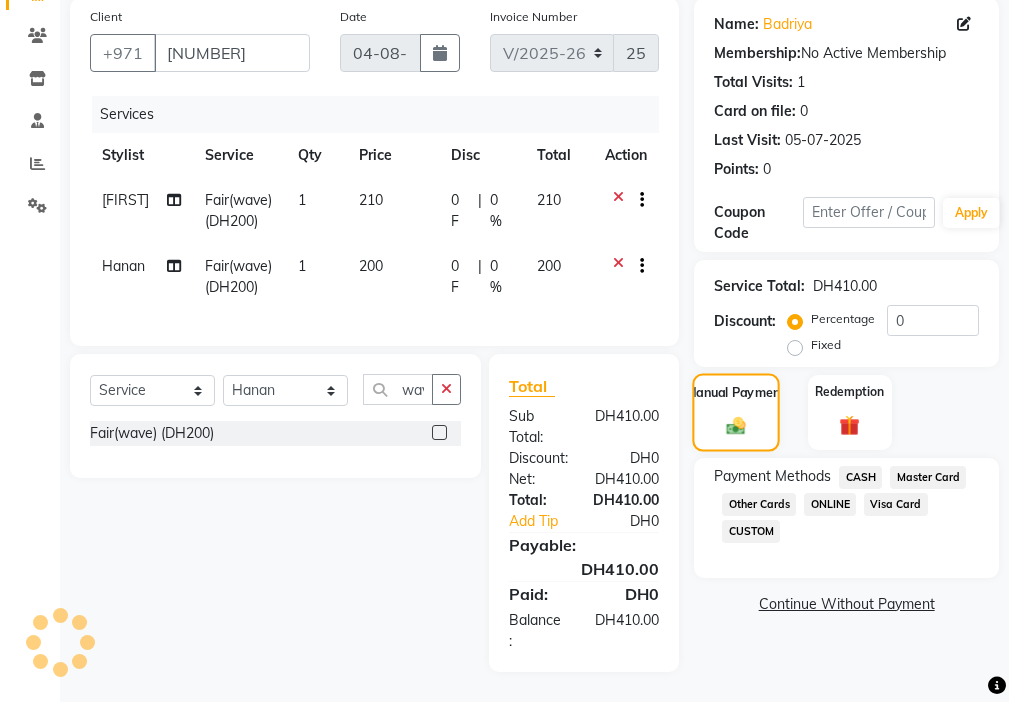 scroll, scrollTop: 206, scrollLeft: 0, axis: vertical 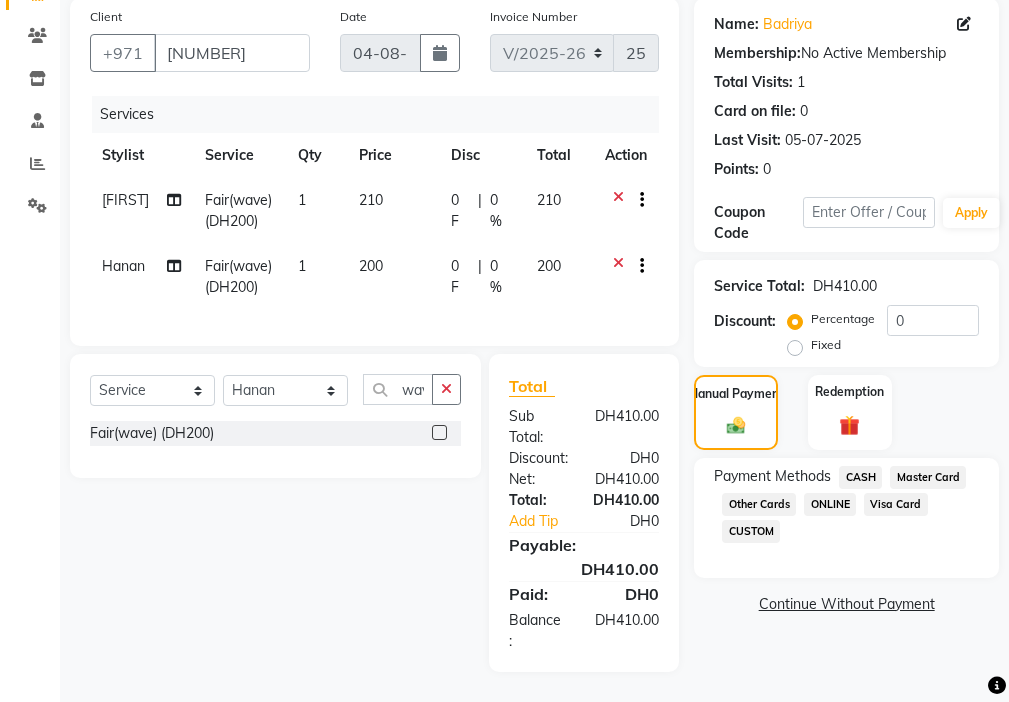 click on "CASH" 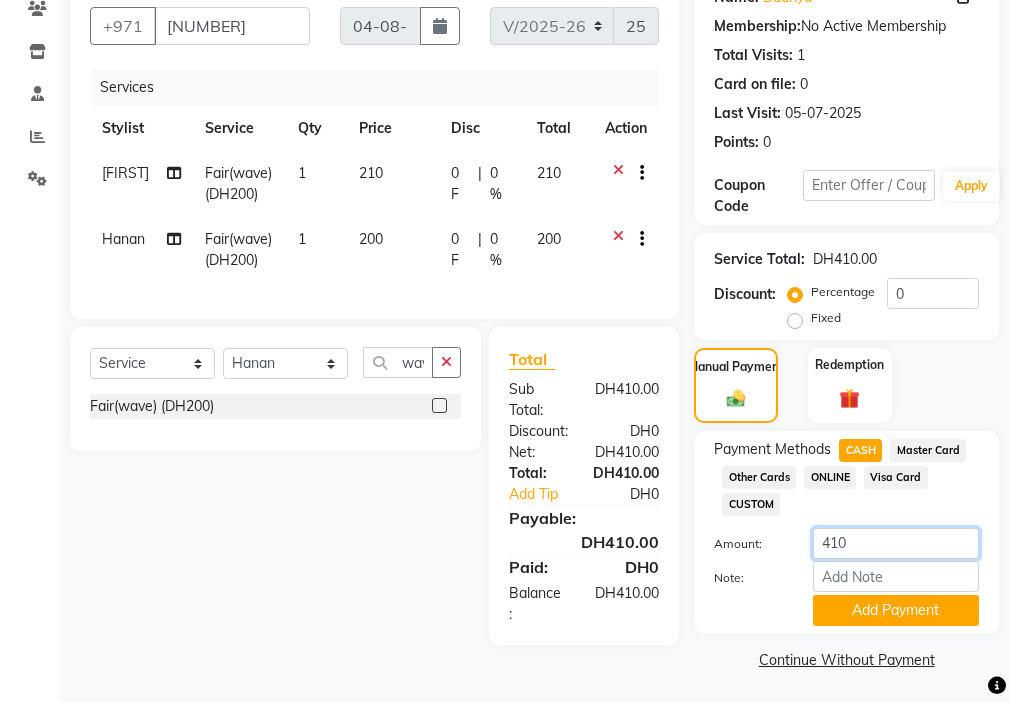 click on "410" 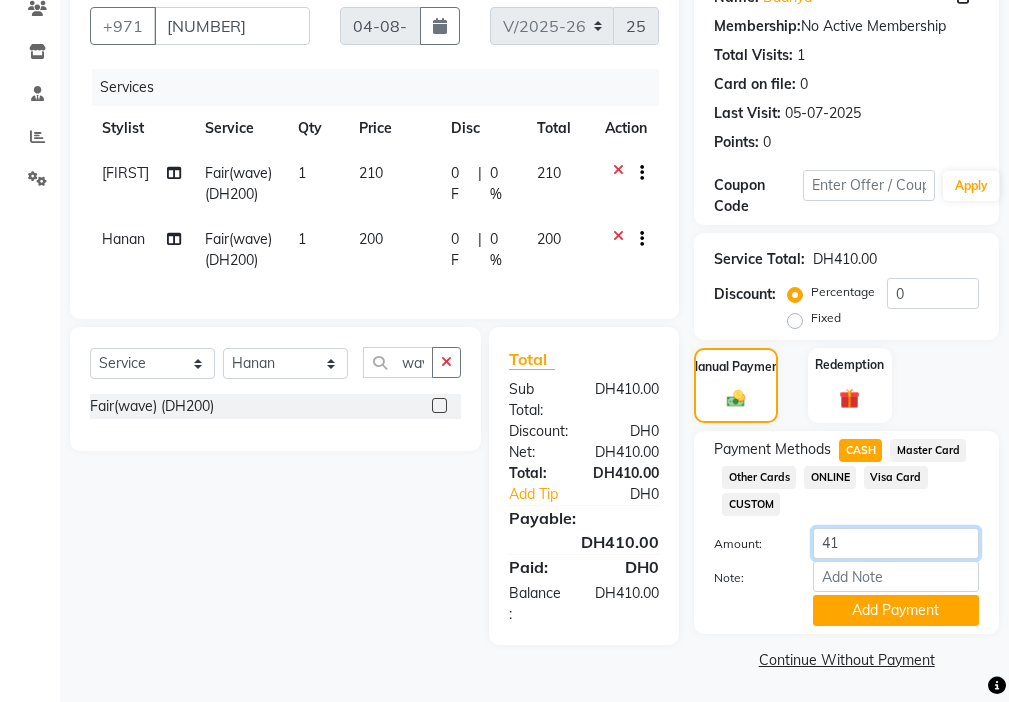 type on "4" 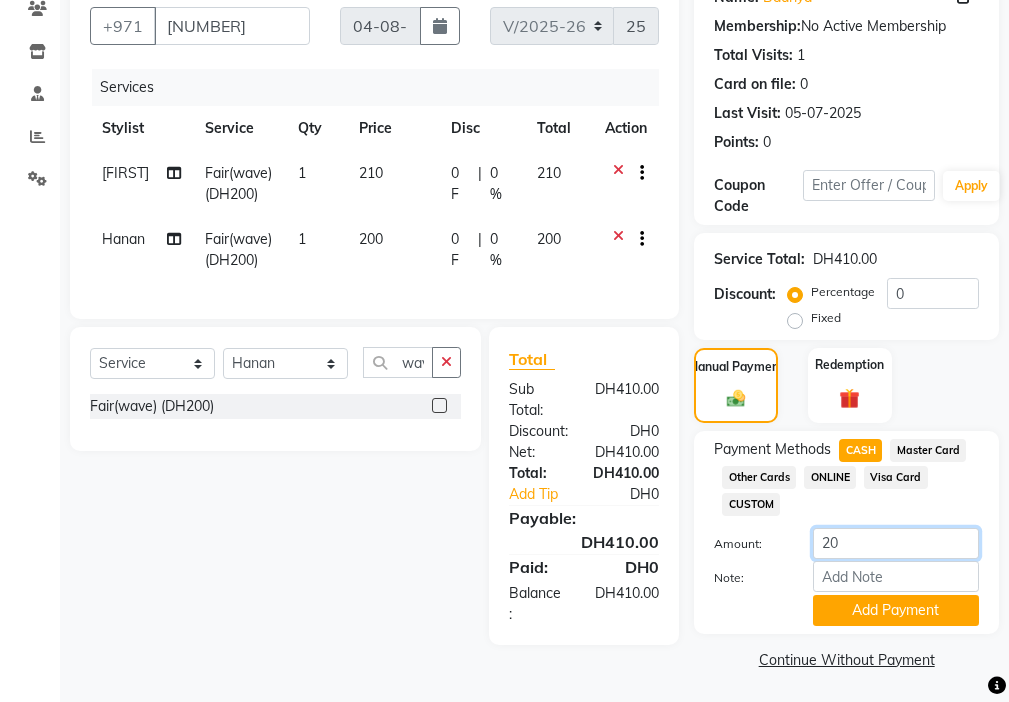 type on "200" 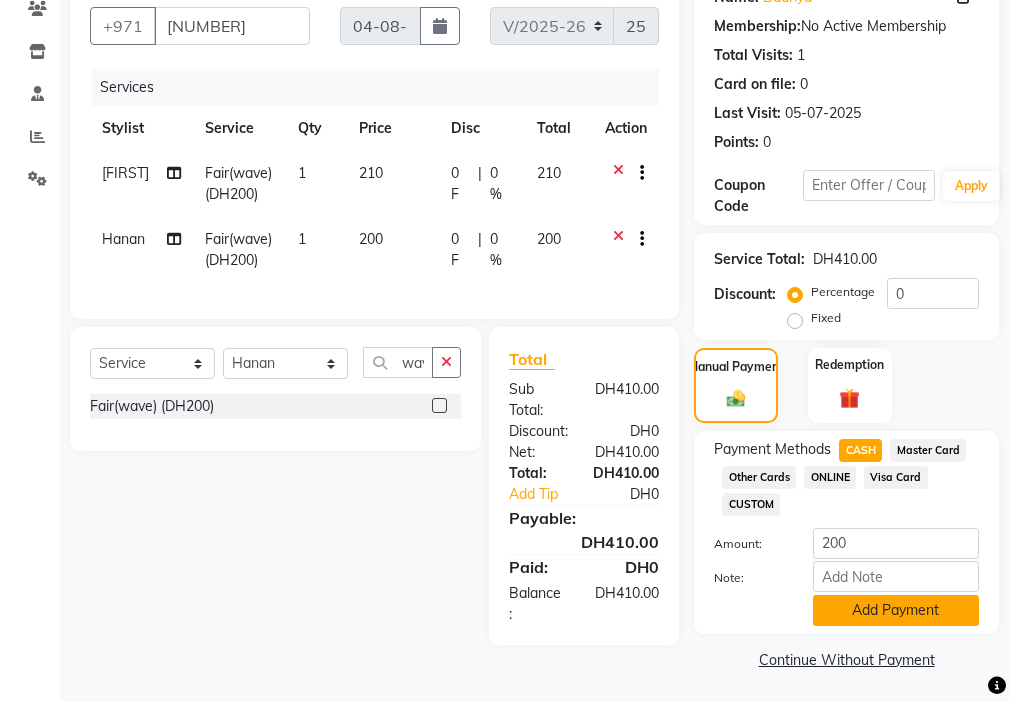 click on "Add Payment" 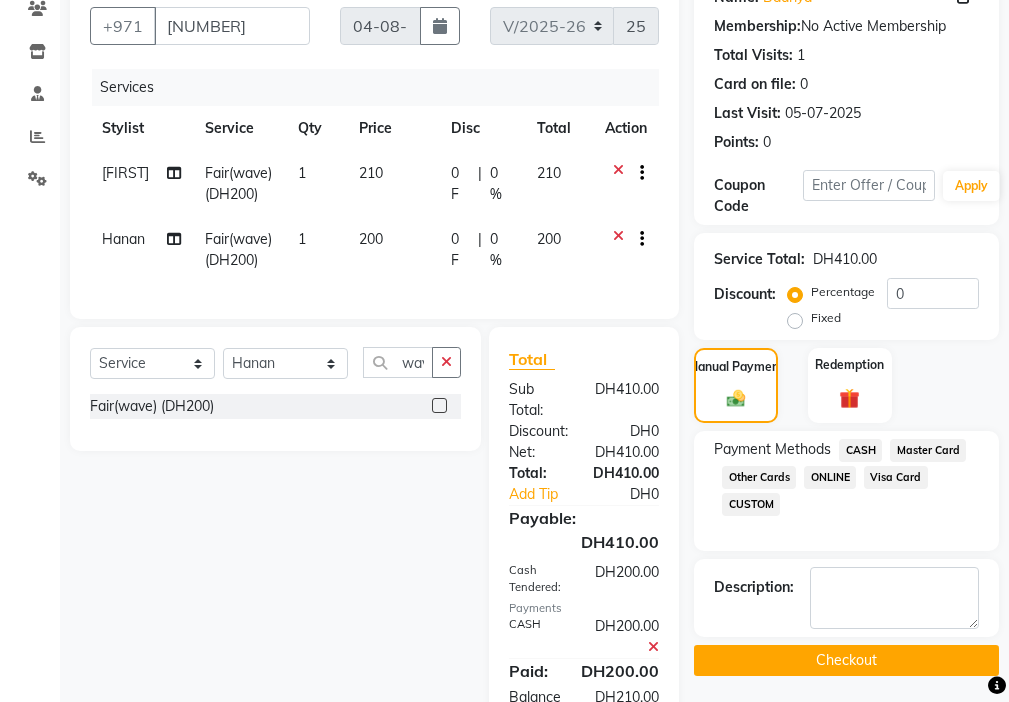 click on "Master Card" 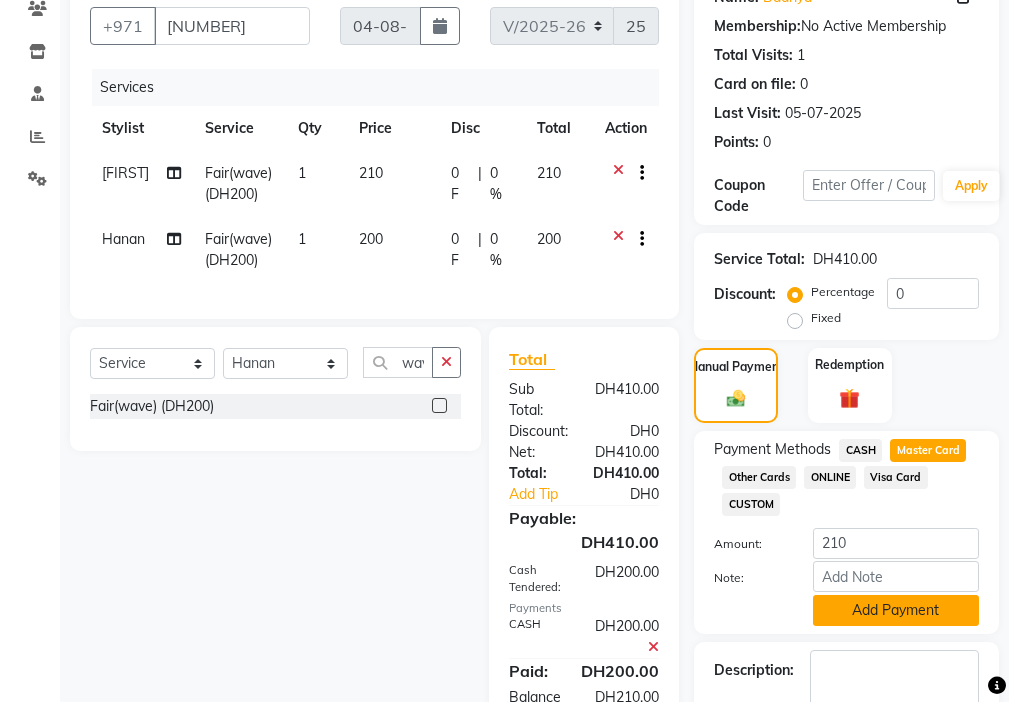 click on "Add Payment" 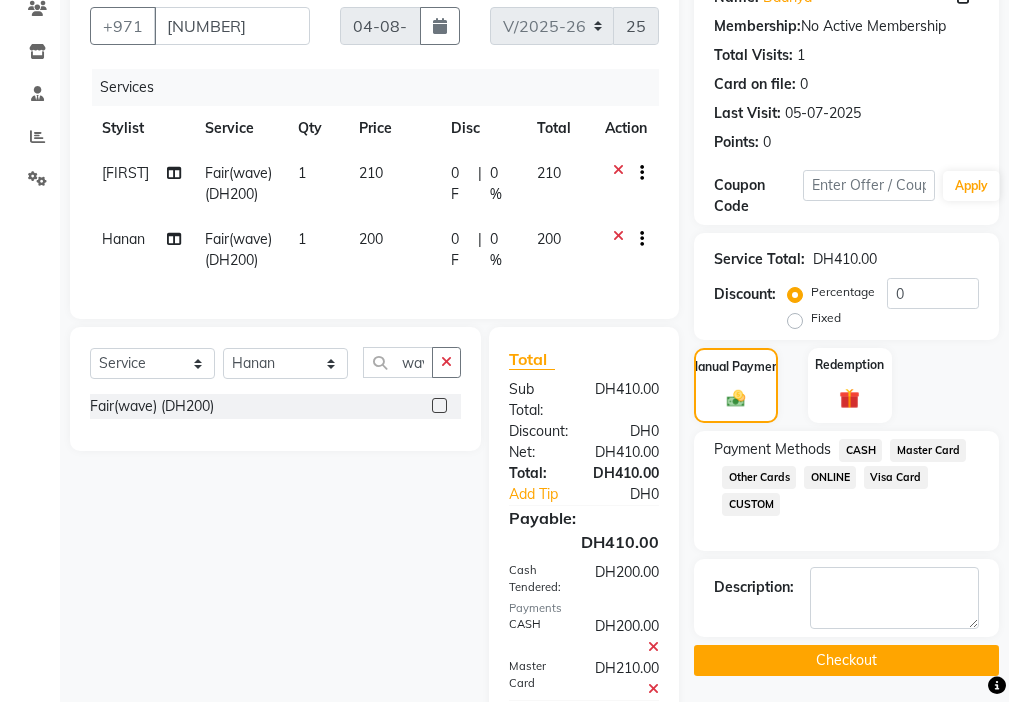 click on "Checkout" 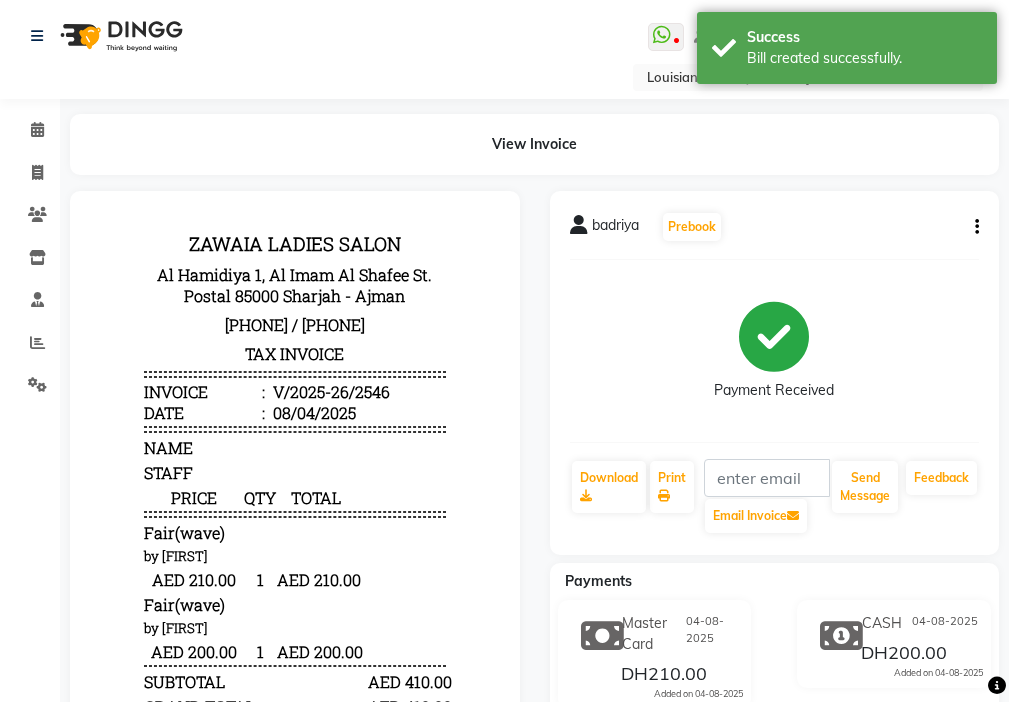 scroll, scrollTop: 0, scrollLeft: 0, axis: both 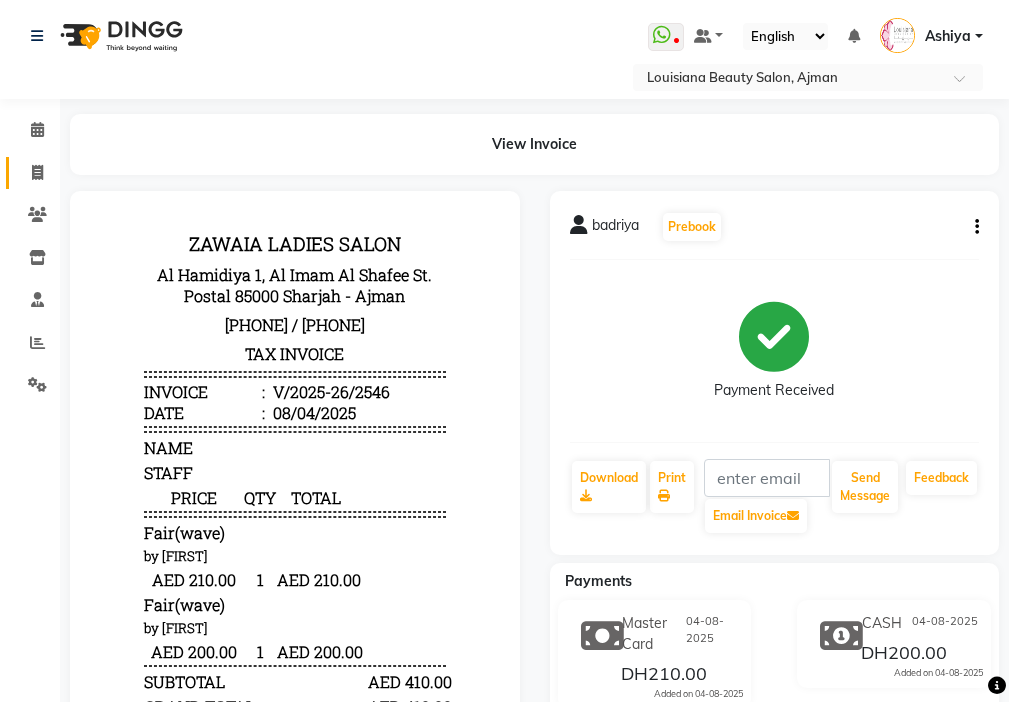 click 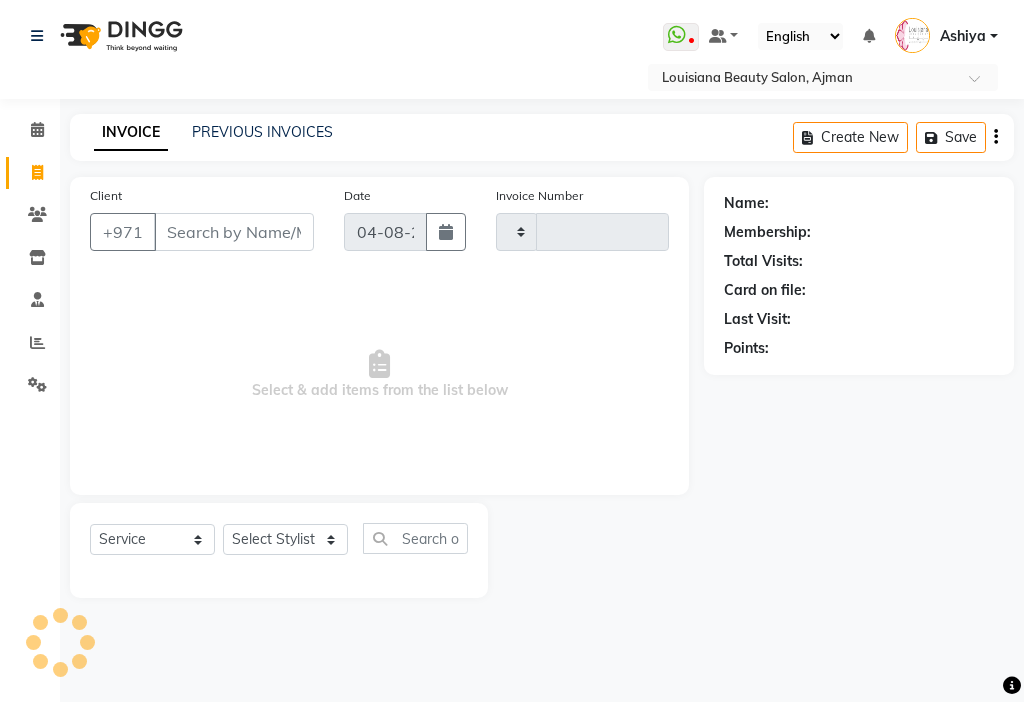 type on "2547" 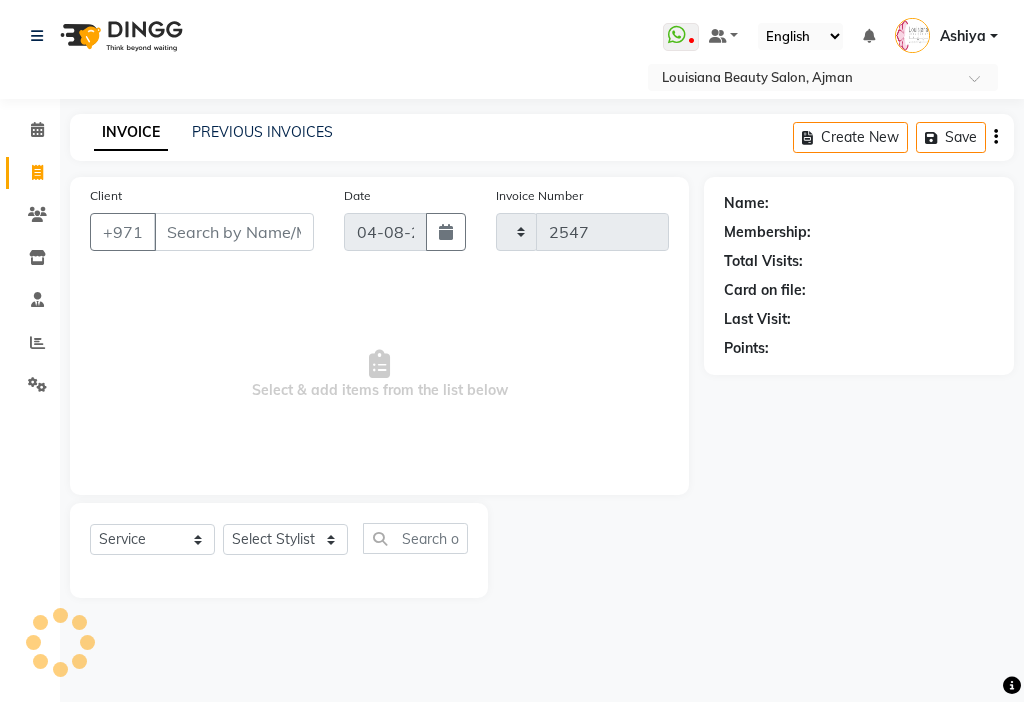 select on "637" 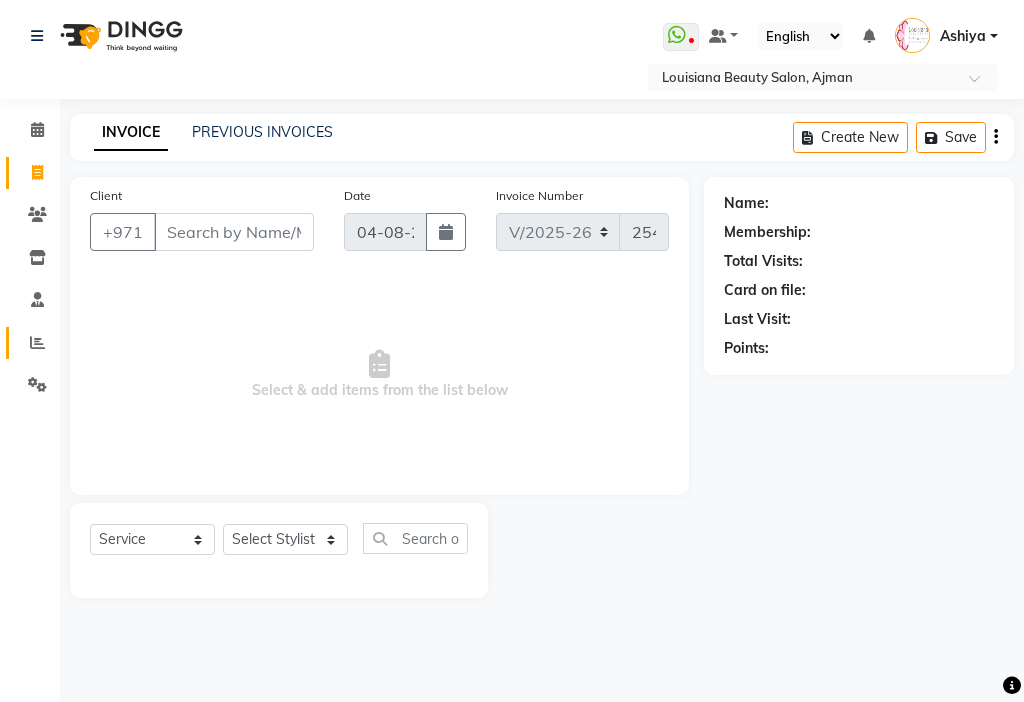 click 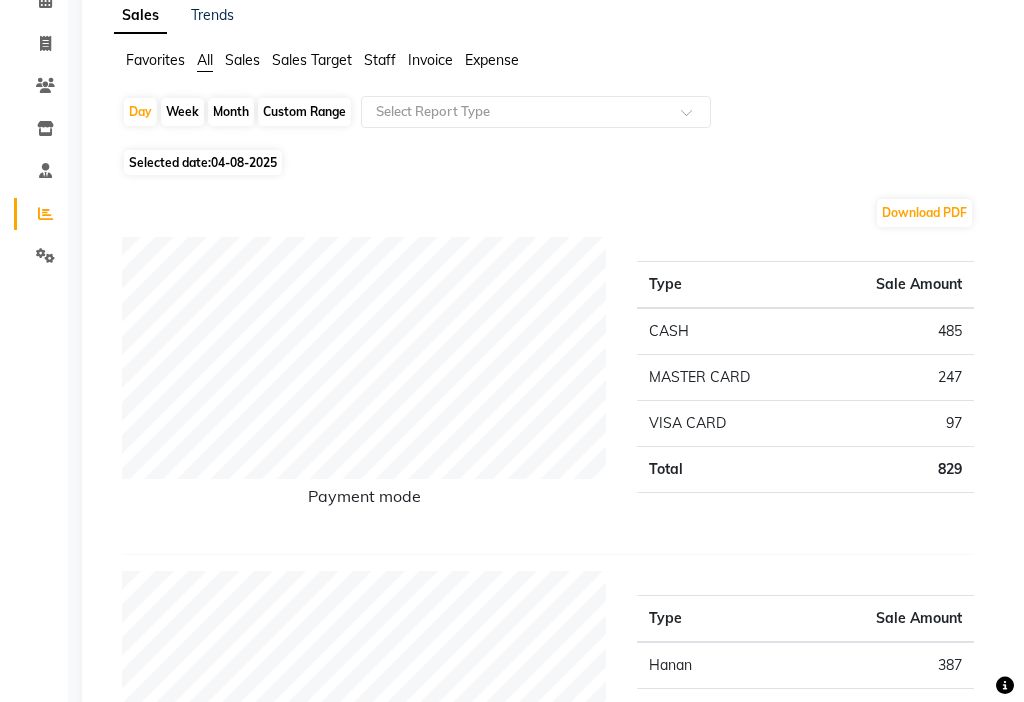 scroll, scrollTop: 0, scrollLeft: 0, axis: both 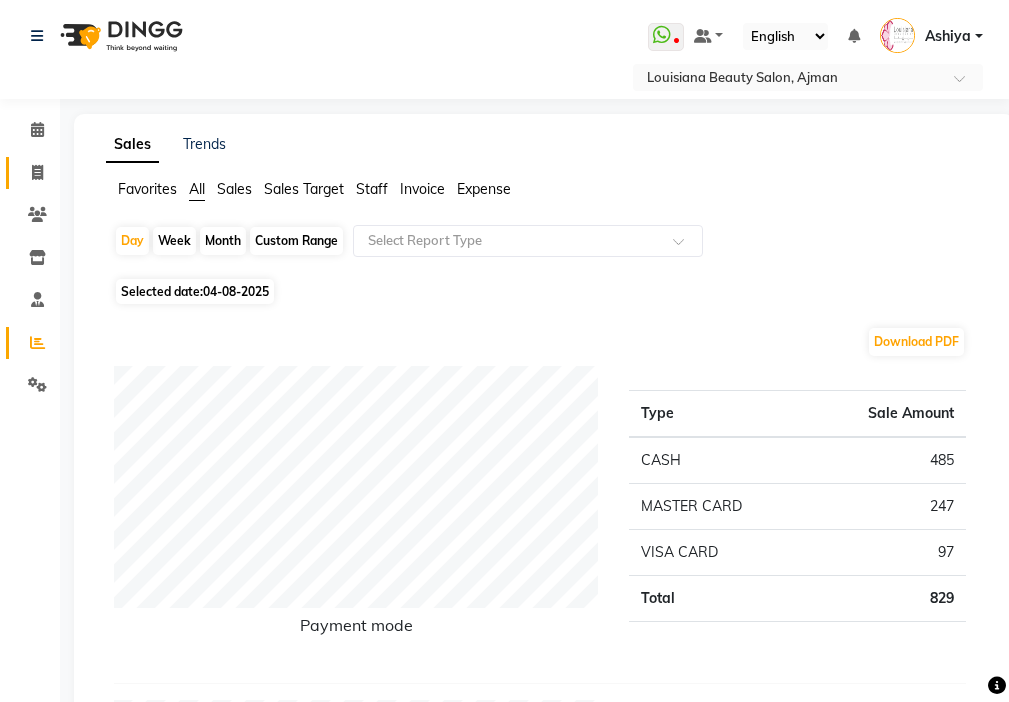 click on "Invoice" 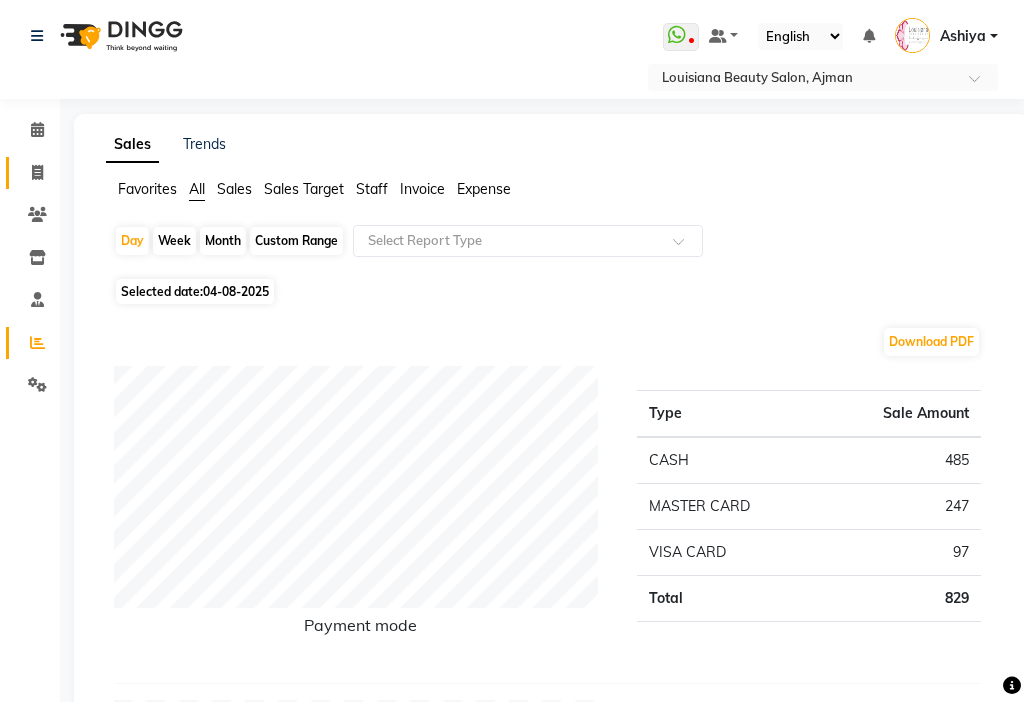 select on "637" 